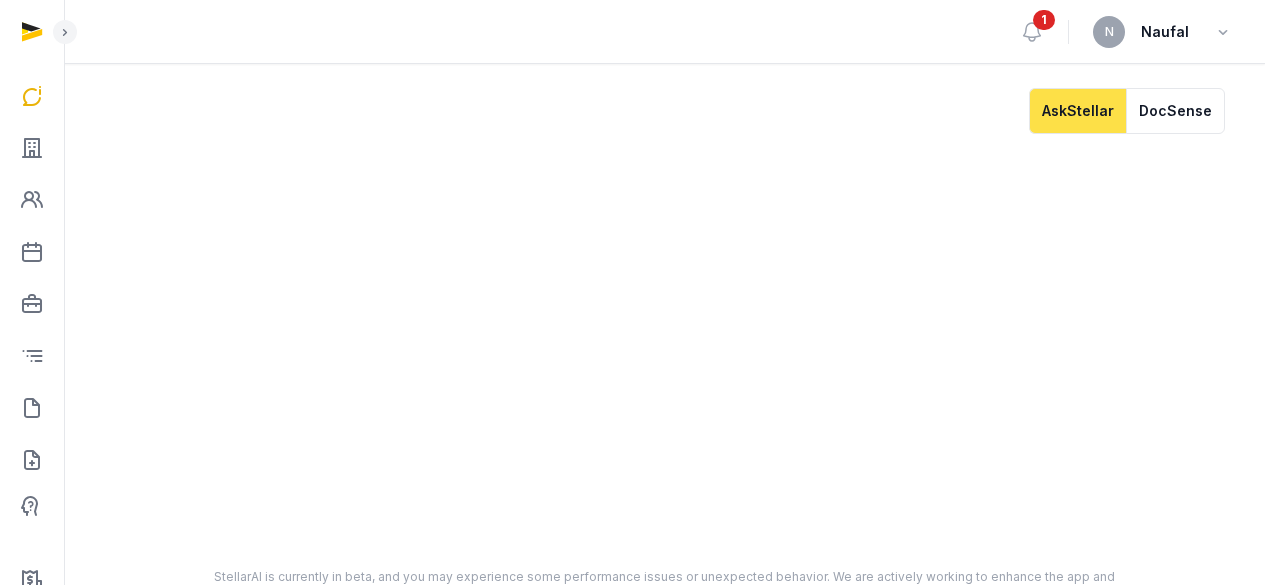 scroll, scrollTop: 0, scrollLeft: 0, axis: both 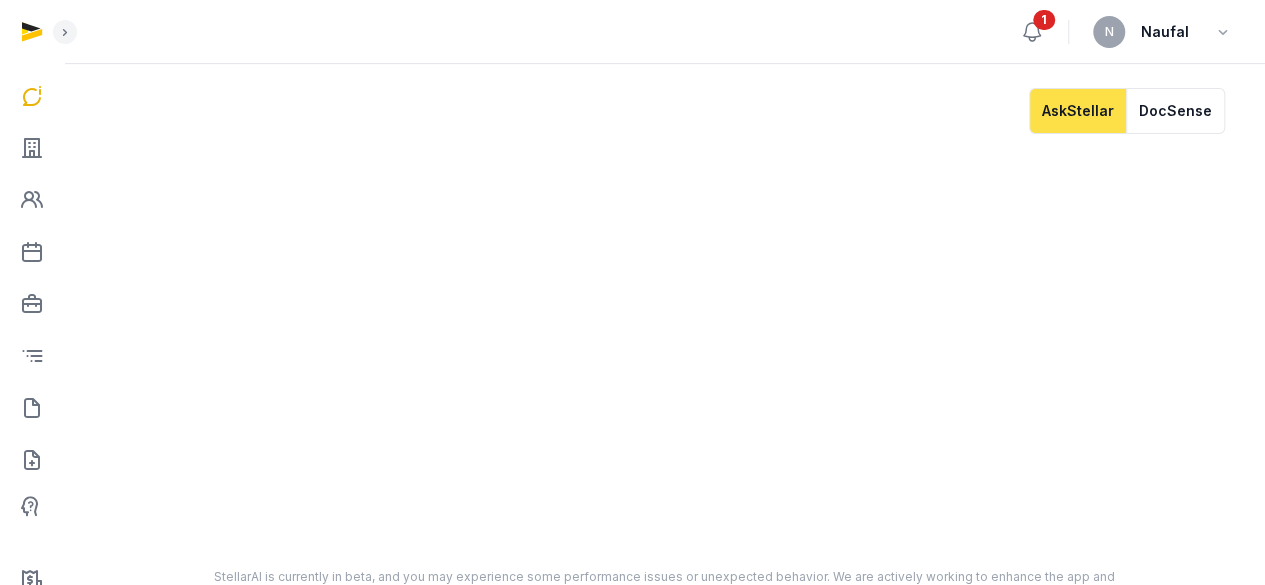 click 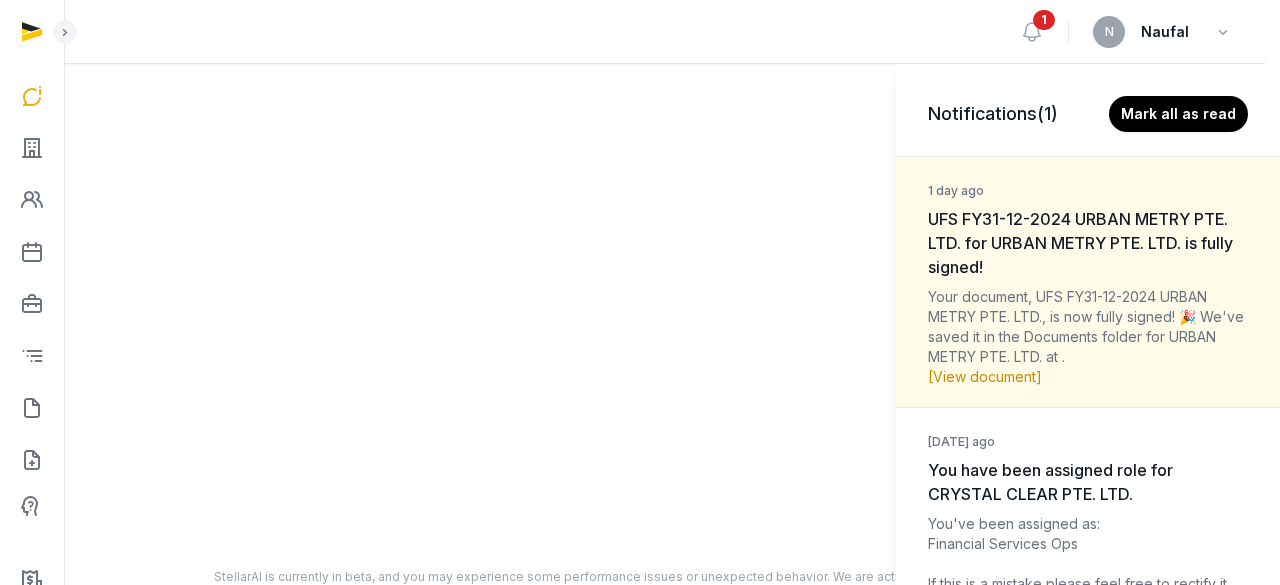 click on "[View document]" at bounding box center [985, 376] 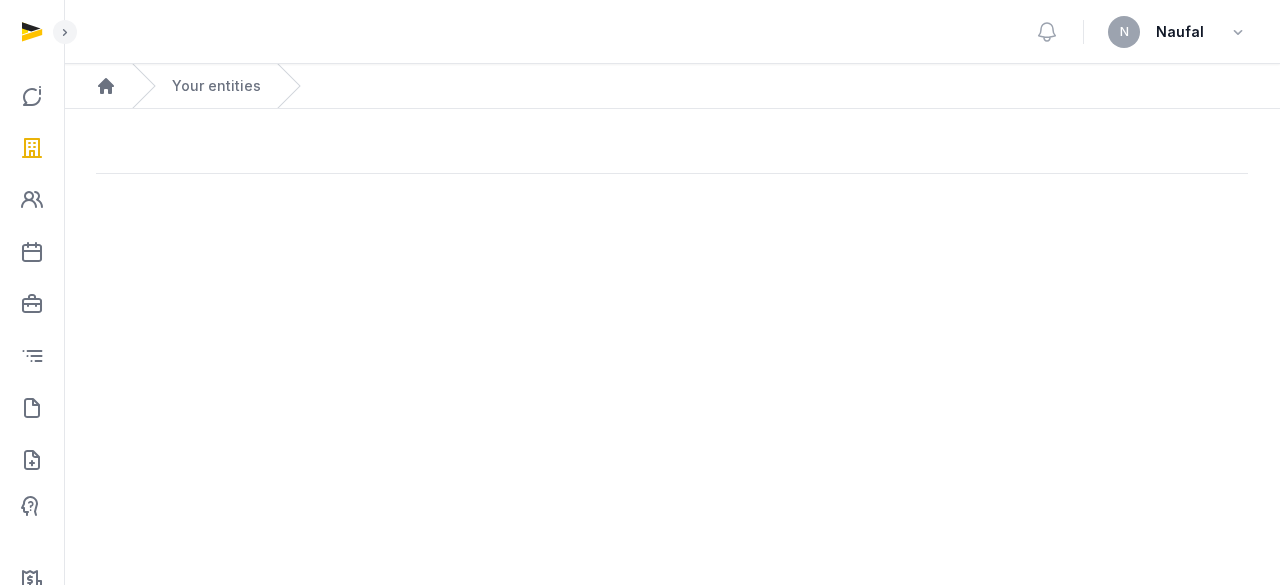 scroll, scrollTop: 0, scrollLeft: 0, axis: both 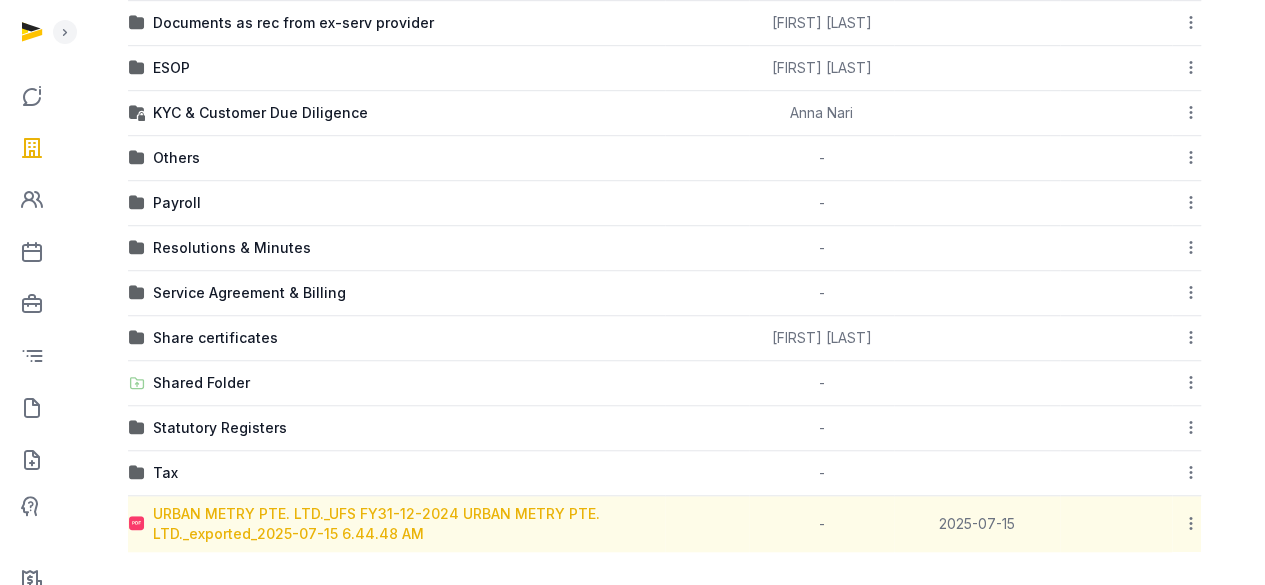 click on "URBAN METRY PTE. LTD._UFS FY31-12-2024 URBAN METRY PTE. LTD._exported_2025-07-15 6.44.48 AM" at bounding box center (408, 524) 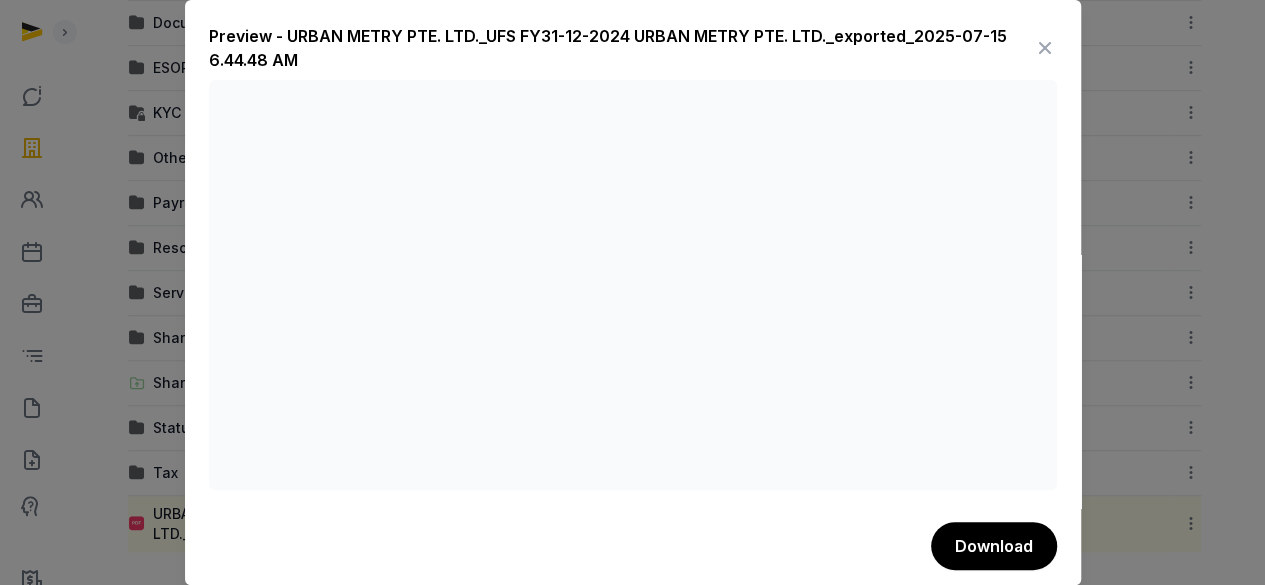 click at bounding box center [1045, 48] 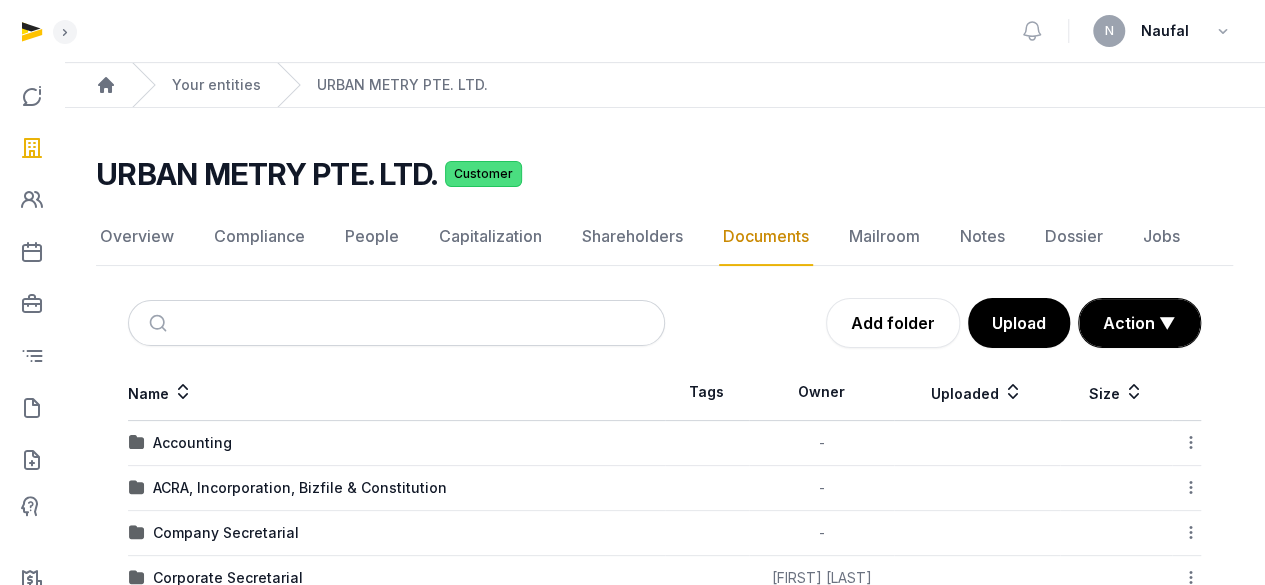 scroll, scrollTop: 0, scrollLeft: 0, axis: both 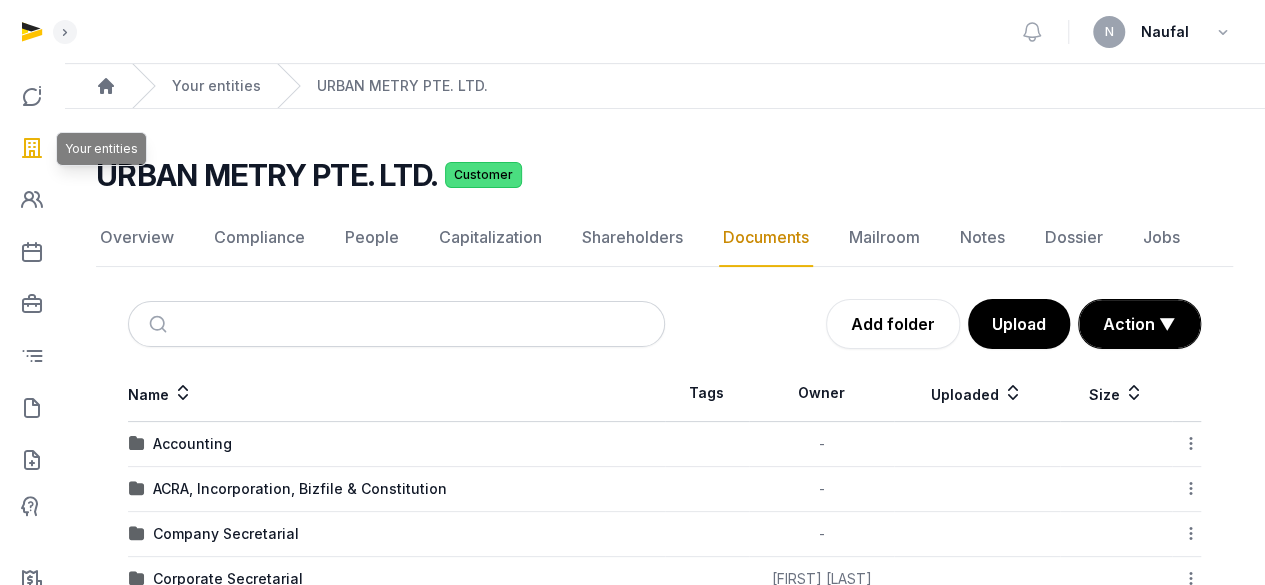 click at bounding box center (32, 148) 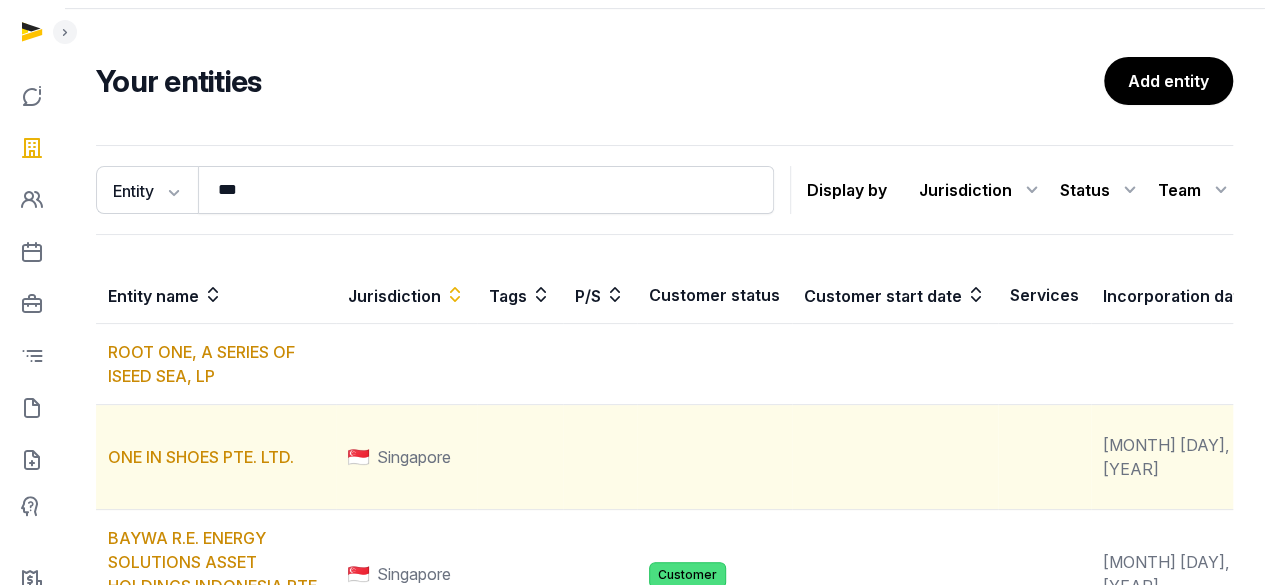 scroll, scrollTop: 100, scrollLeft: 0, axis: vertical 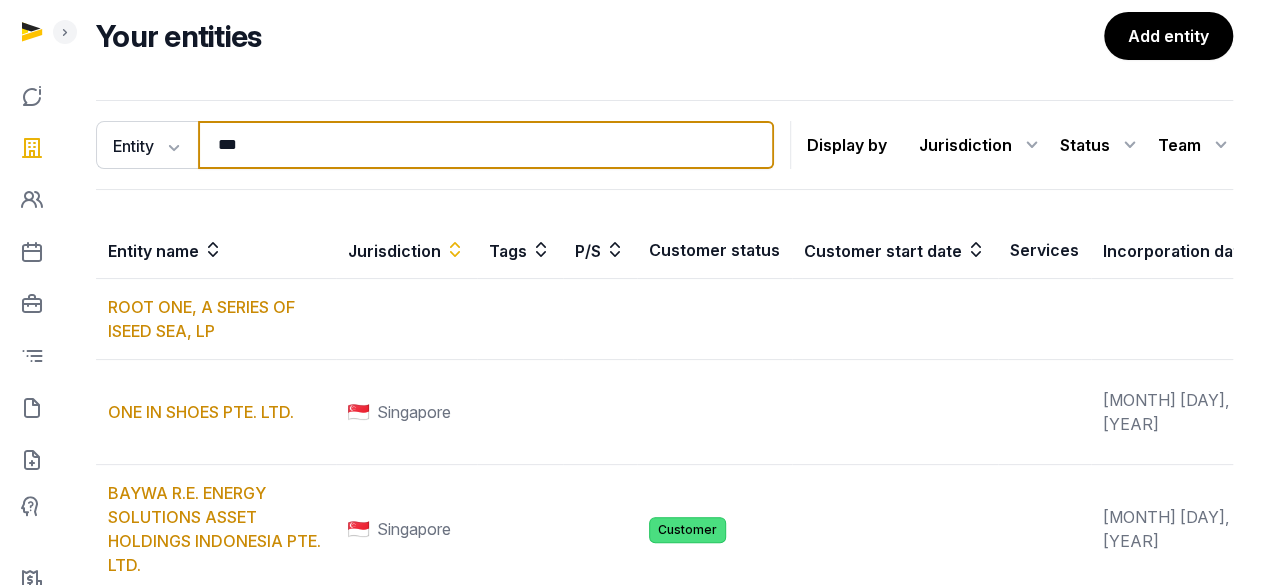 click on "***" at bounding box center [486, 145] 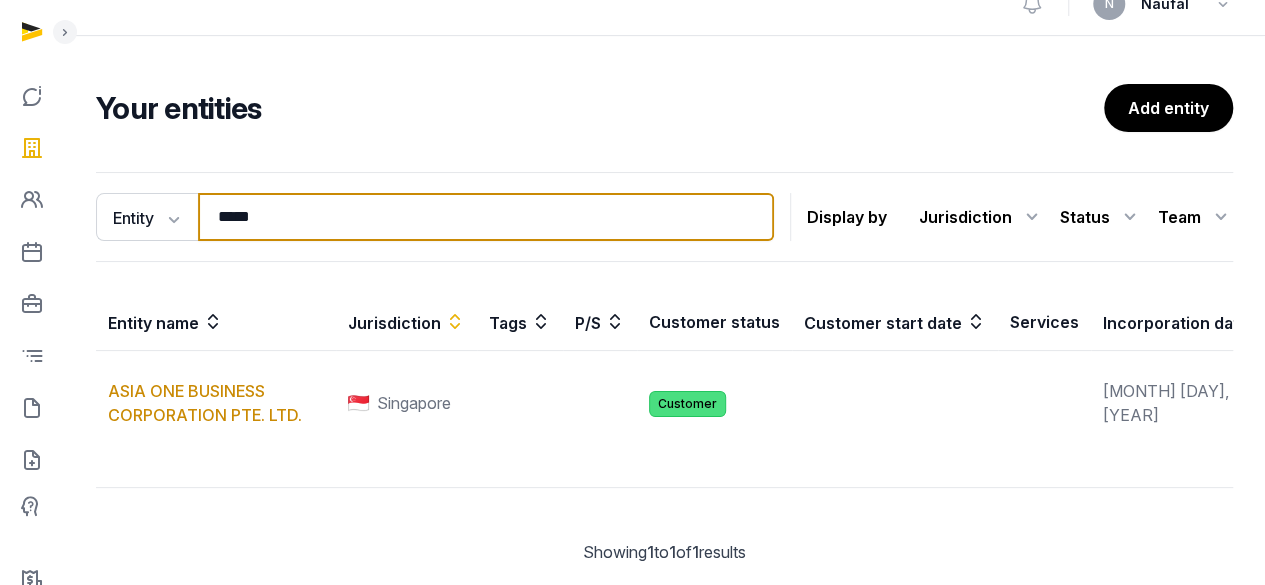 scroll, scrollTop: 100, scrollLeft: 0, axis: vertical 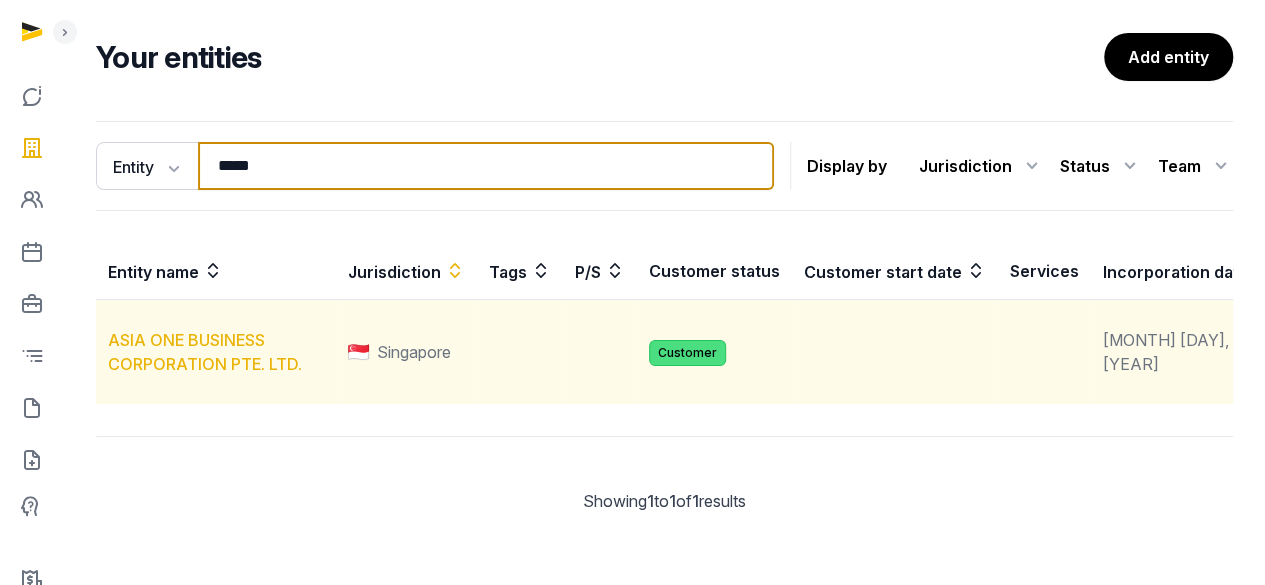 type on "*****" 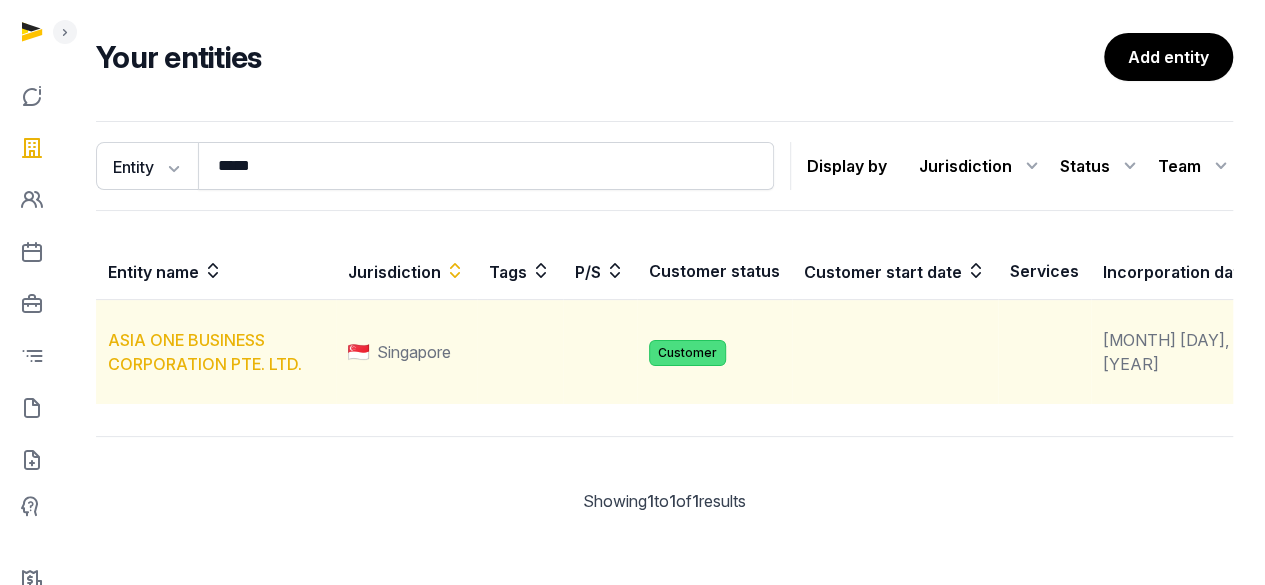 click on "ASIA ONE BUSINESS CORPORATION PTE. LTD." at bounding box center [205, 352] 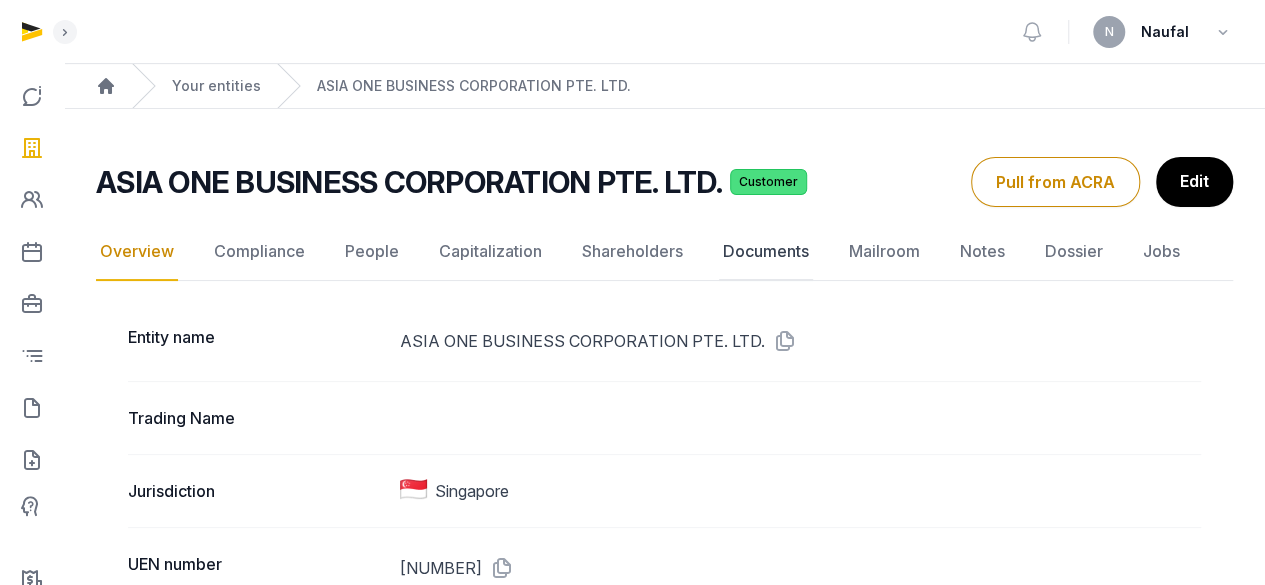 click on "Documents" 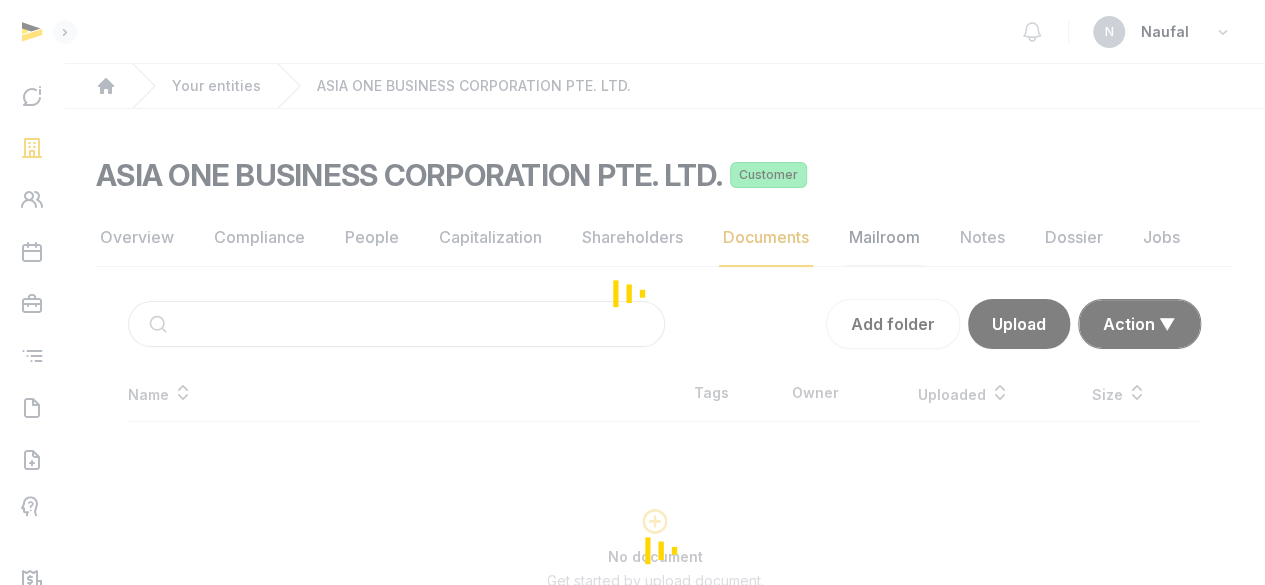 click at bounding box center (632, 292) 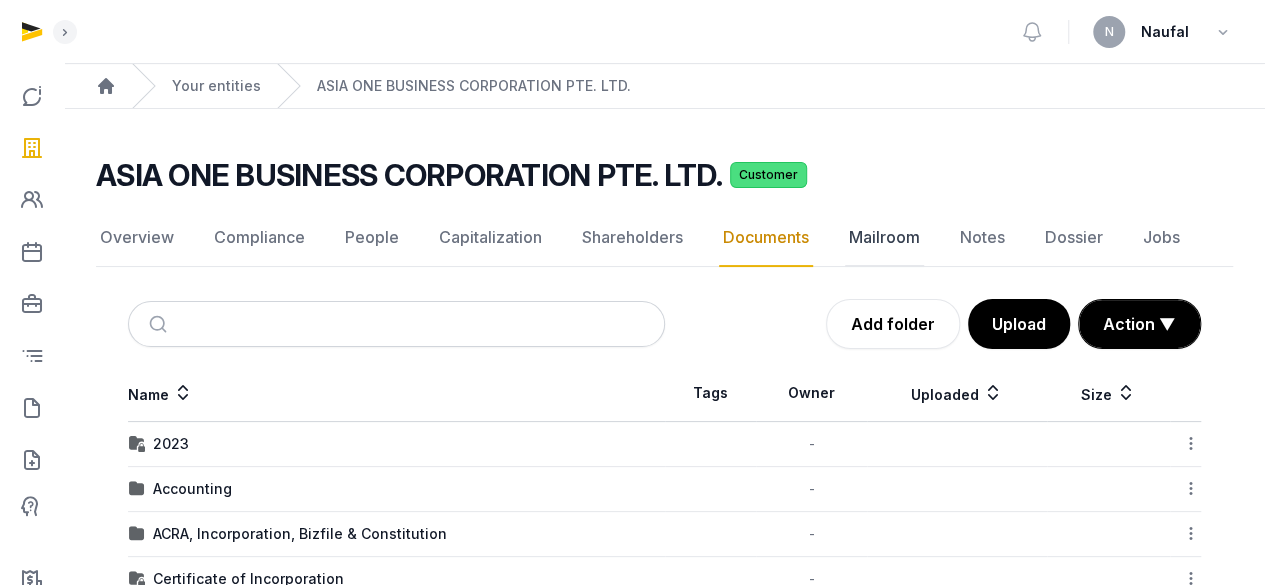 click on "Mailroom" 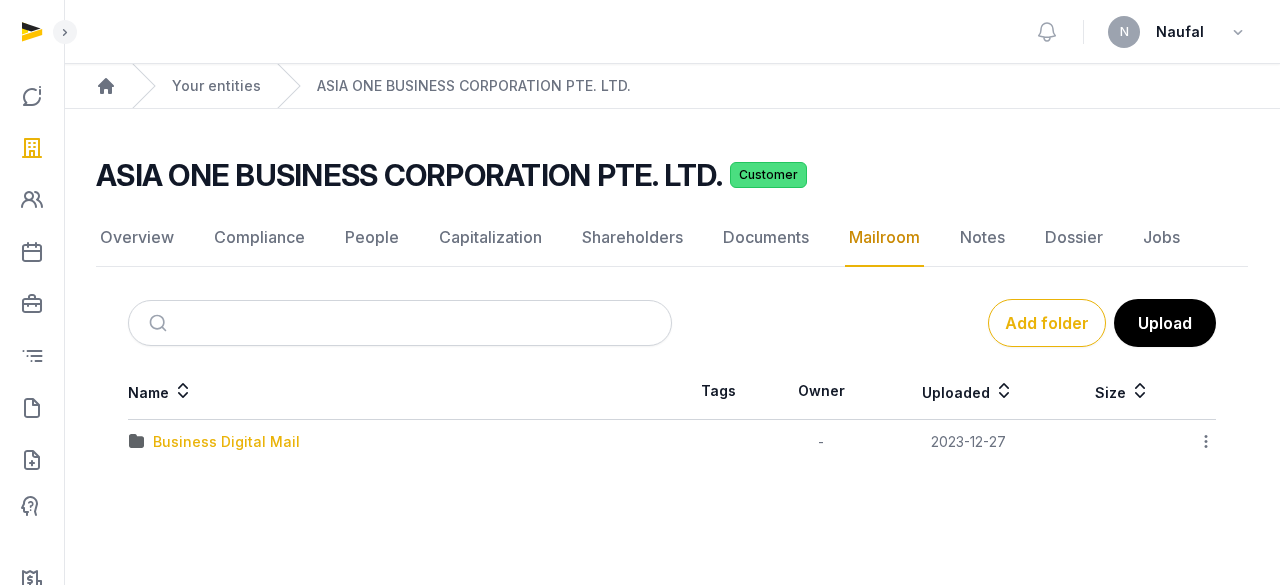 click on "Business Digital Mail" at bounding box center [226, 442] 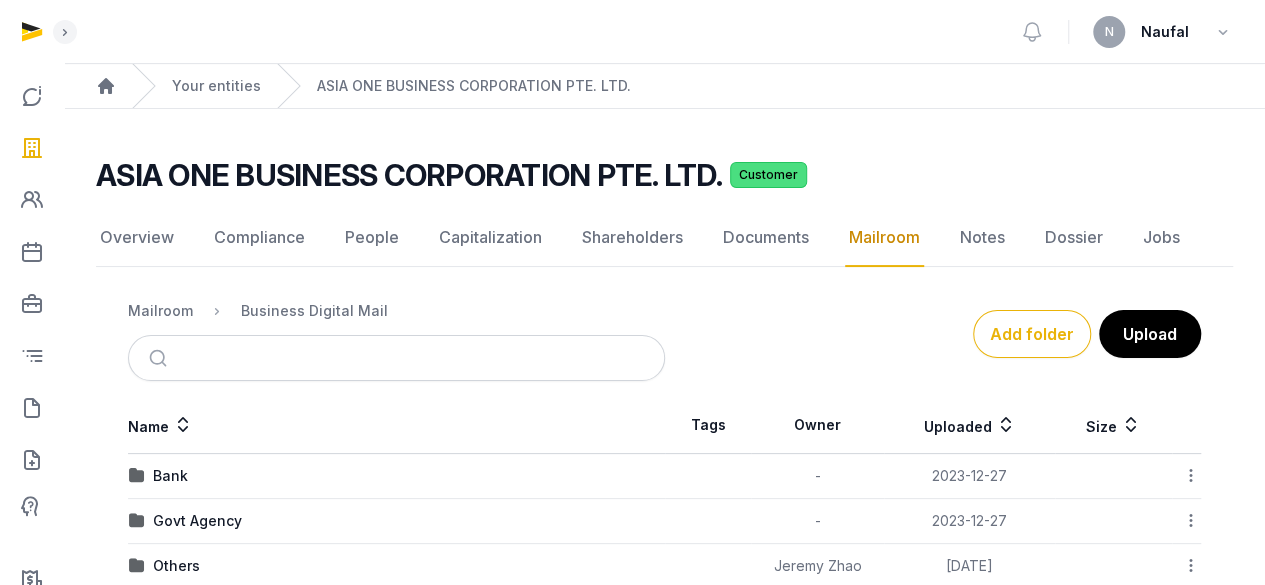click on "Bank" at bounding box center [170, 476] 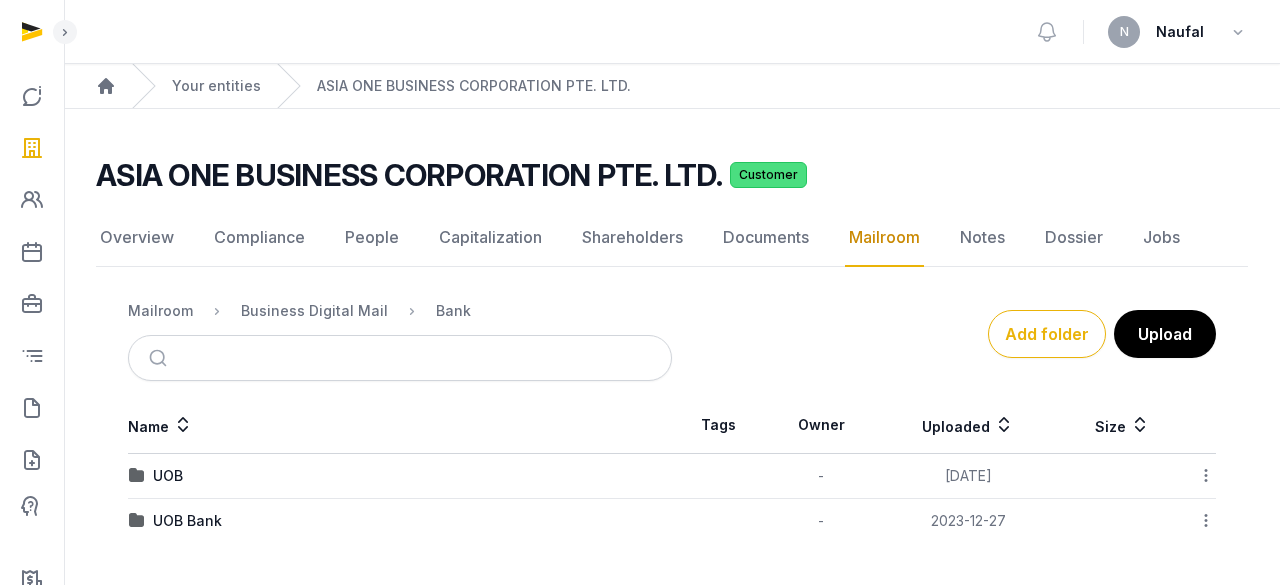 click on "Mailroom" 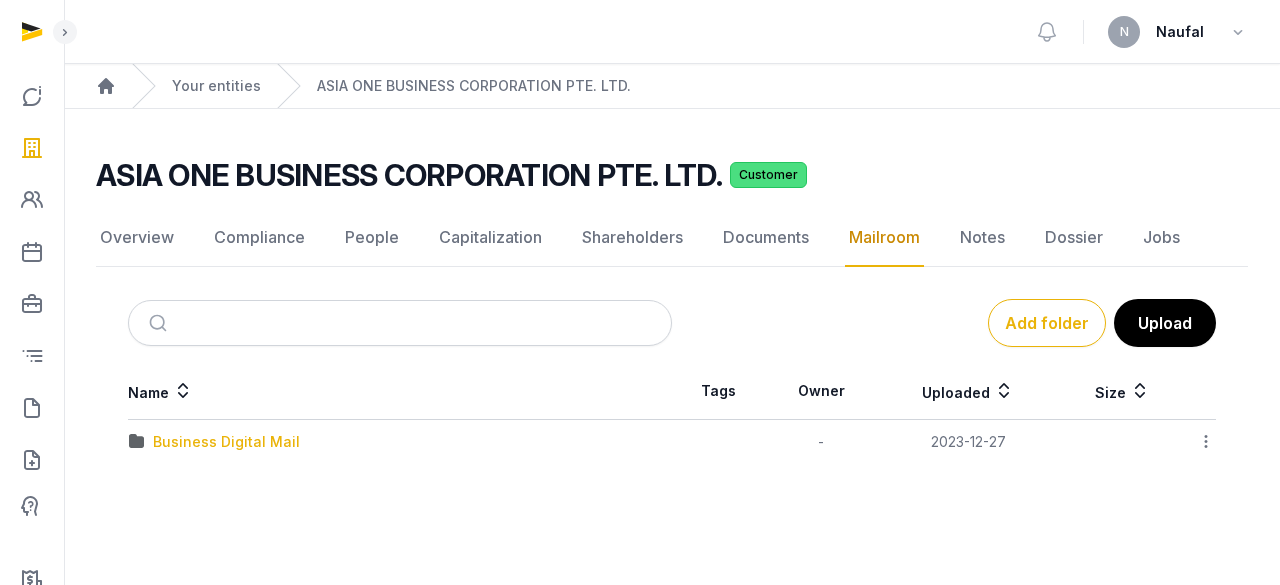 click on "Business Digital Mail" at bounding box center [226, 442] 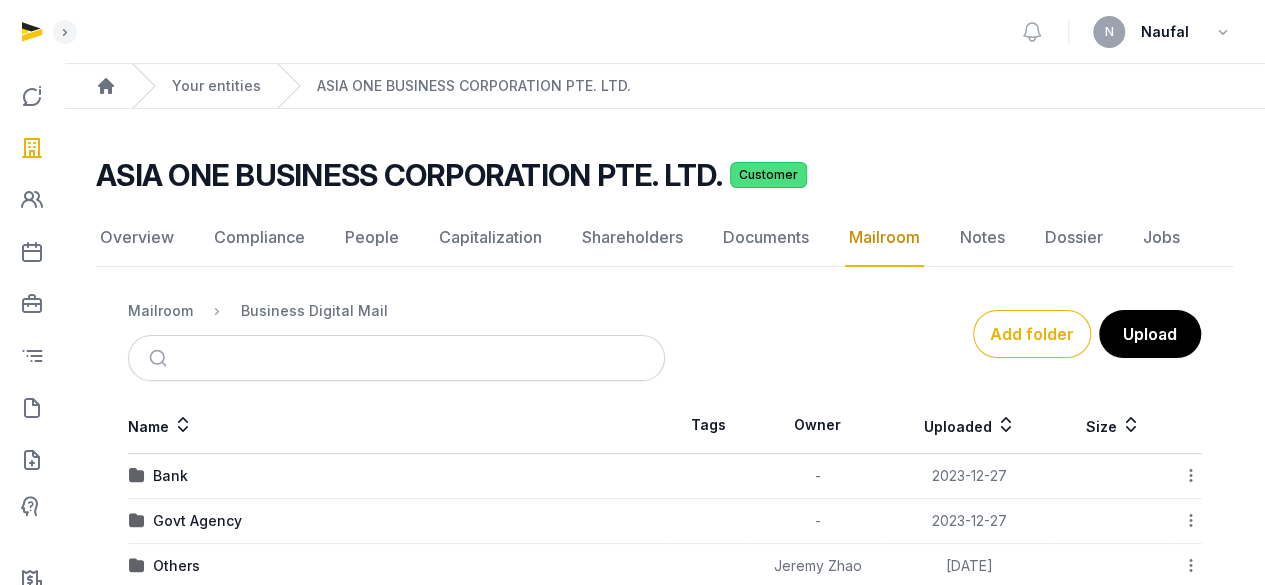 scroll, scrollTop: 40, scrollLeft: 0, axis: vertical 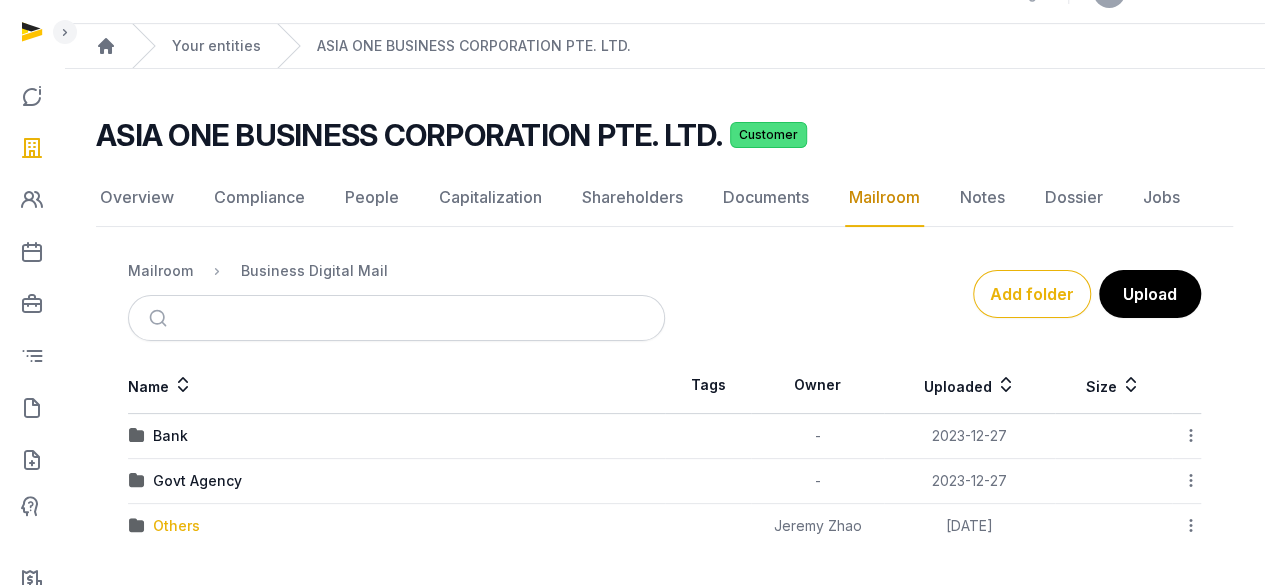 click on "Others" at bounding box center [176, 526] 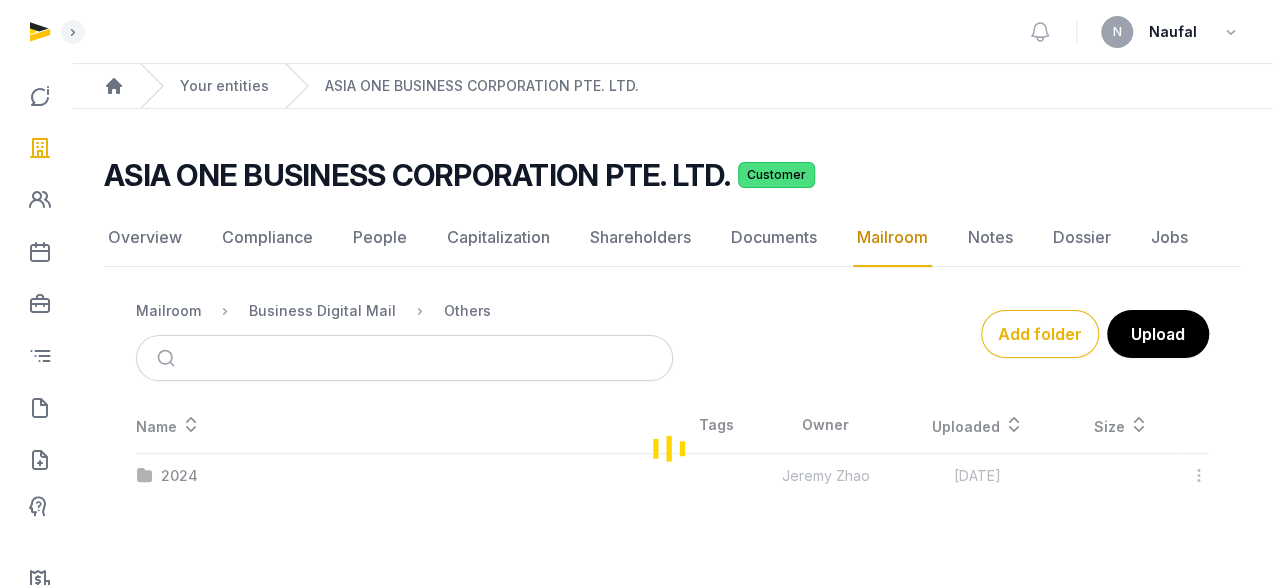 scroll, scrollTop: 0, scrollLeft: 0, axis: both 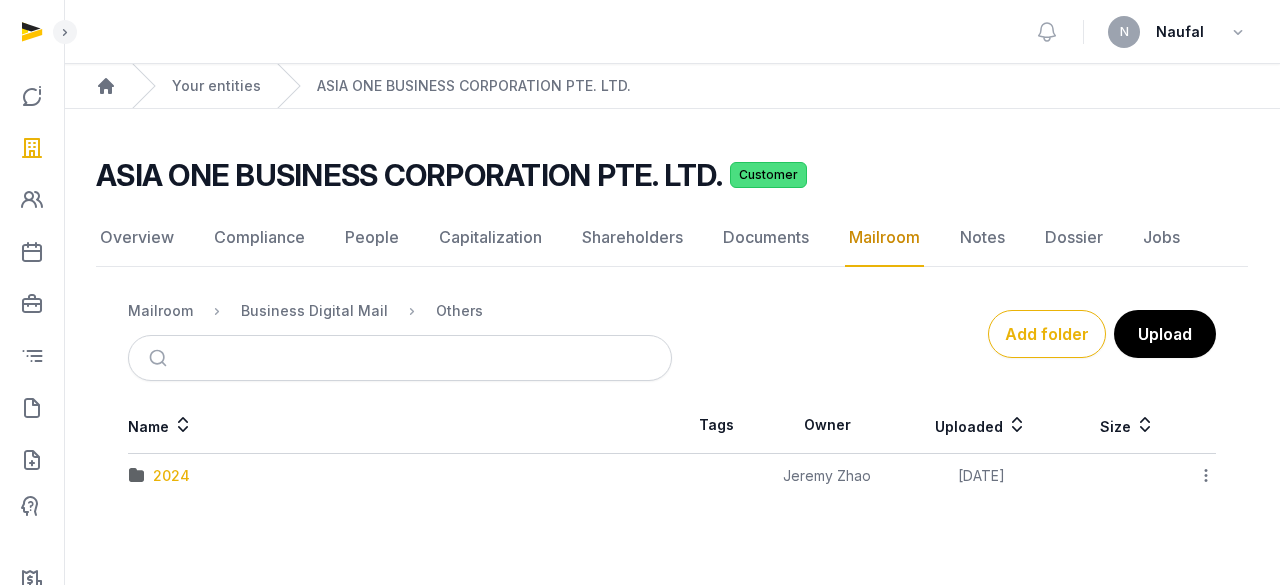 click on "2024" at bounding box center [171, 476] 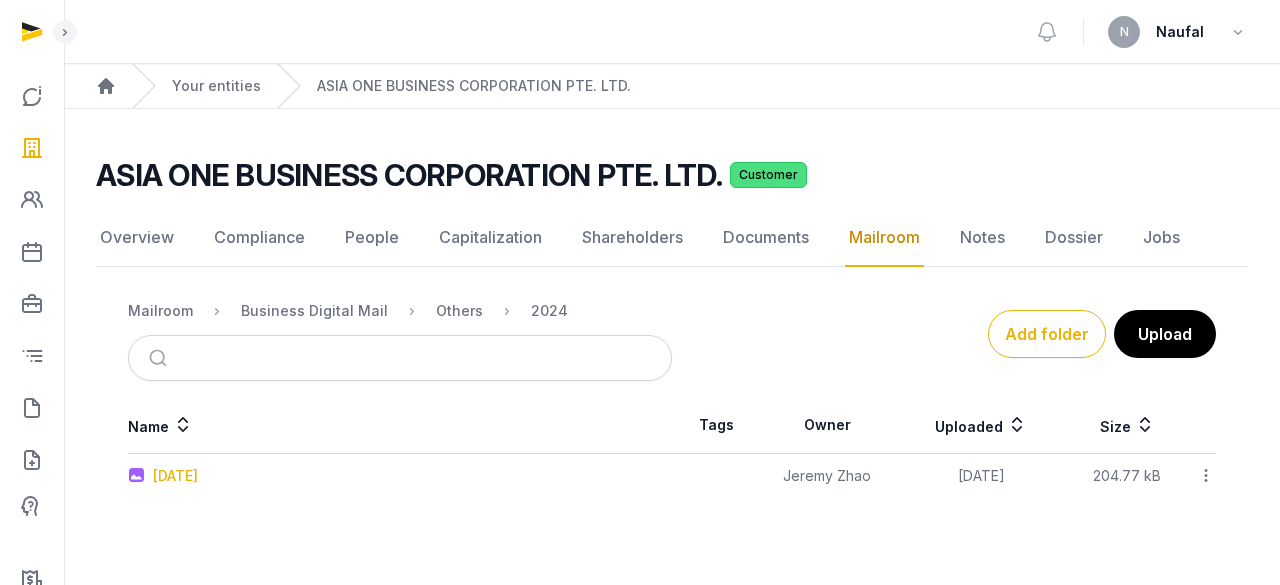 click on "[DATE]" at bounding box center (175, 476) 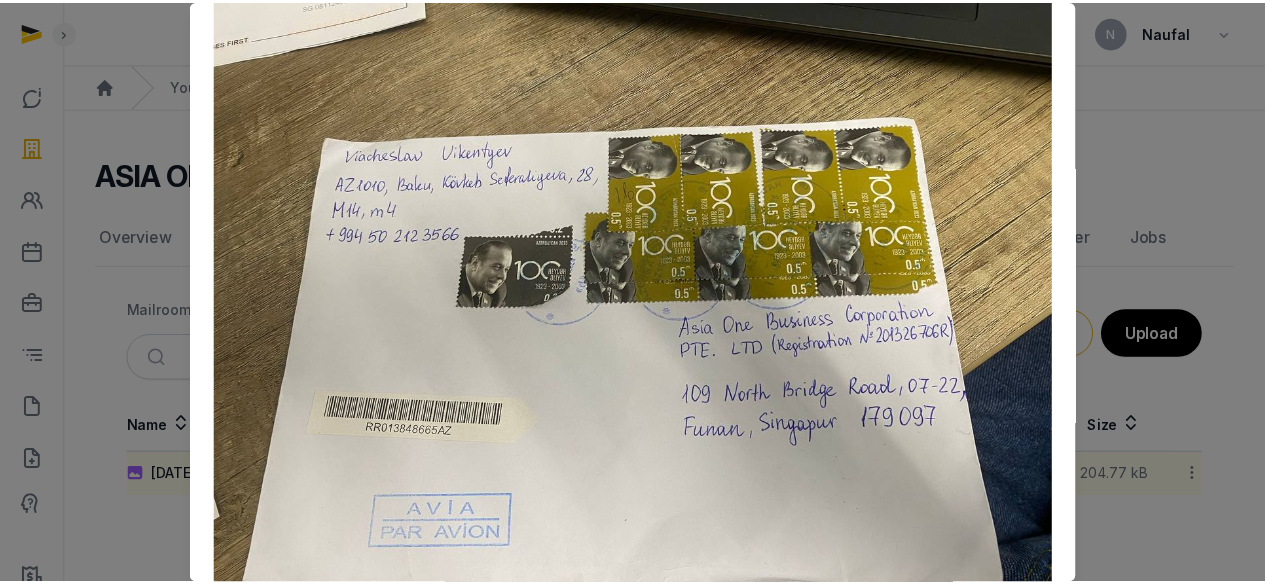 scroll, scrollTop: 0, scrollLeft: 0, axis: both 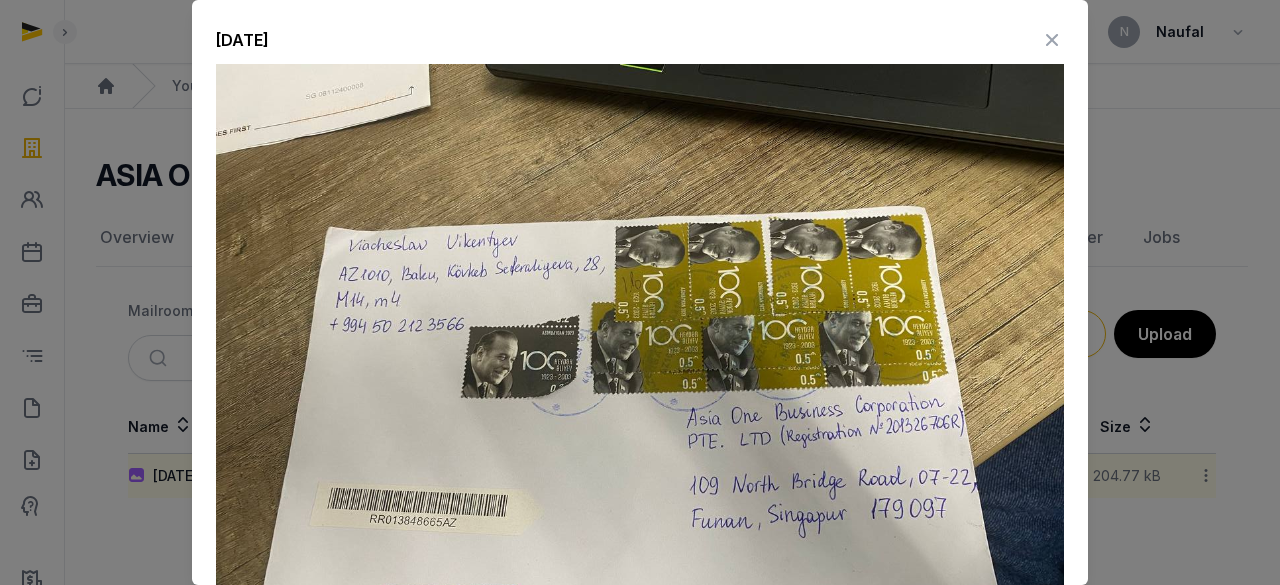 click at bounding box center [1052, 40] 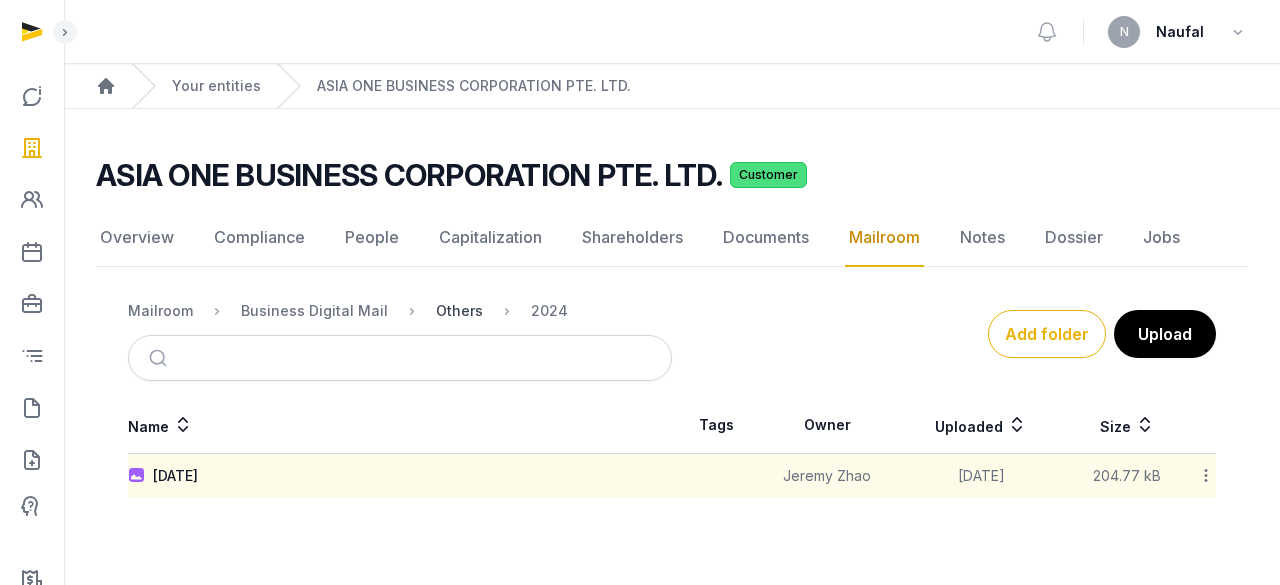 click on "Others" at bounding box center [459, 311] 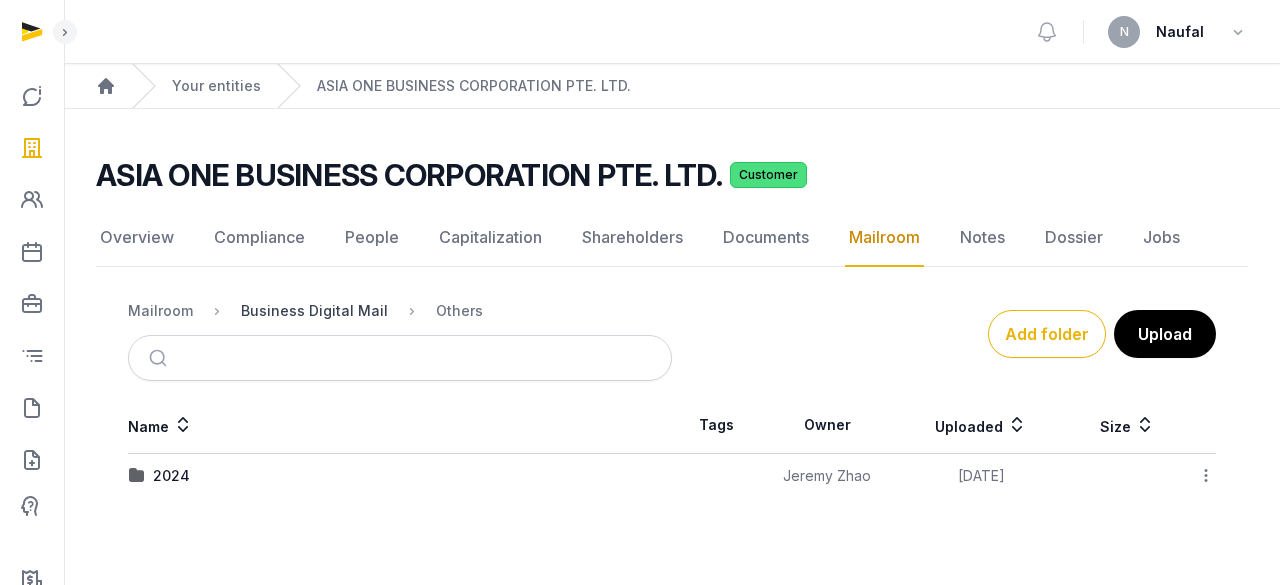 click on "Business Digital Mail" at bounding box center [314, 311] 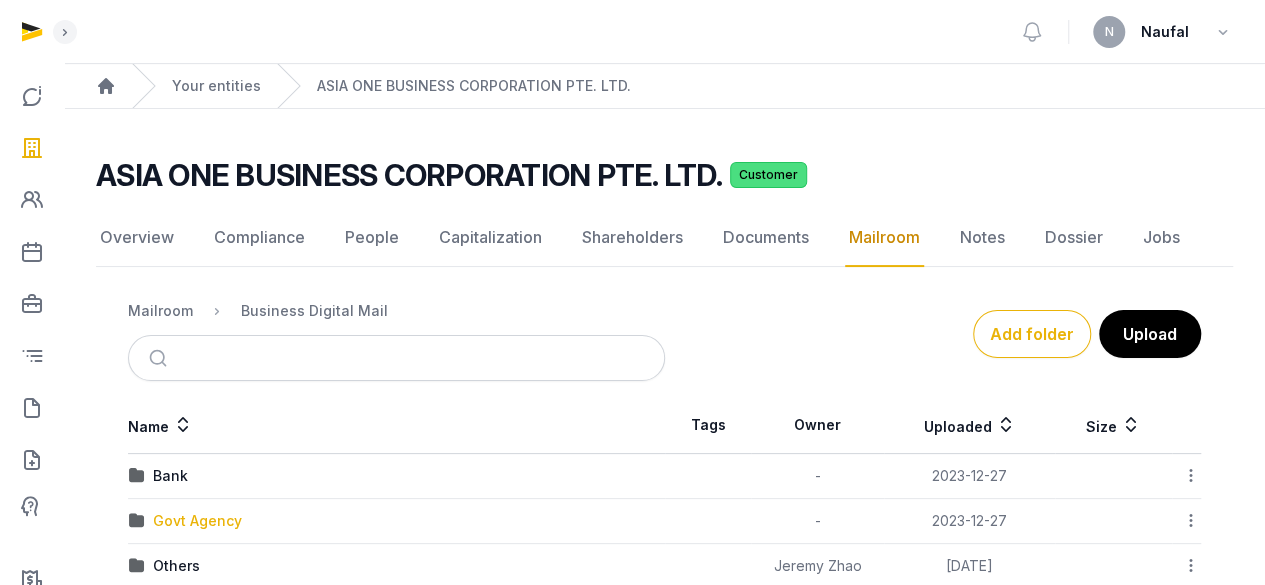 click on "Govt Agency" at bounding box center (197, 521) 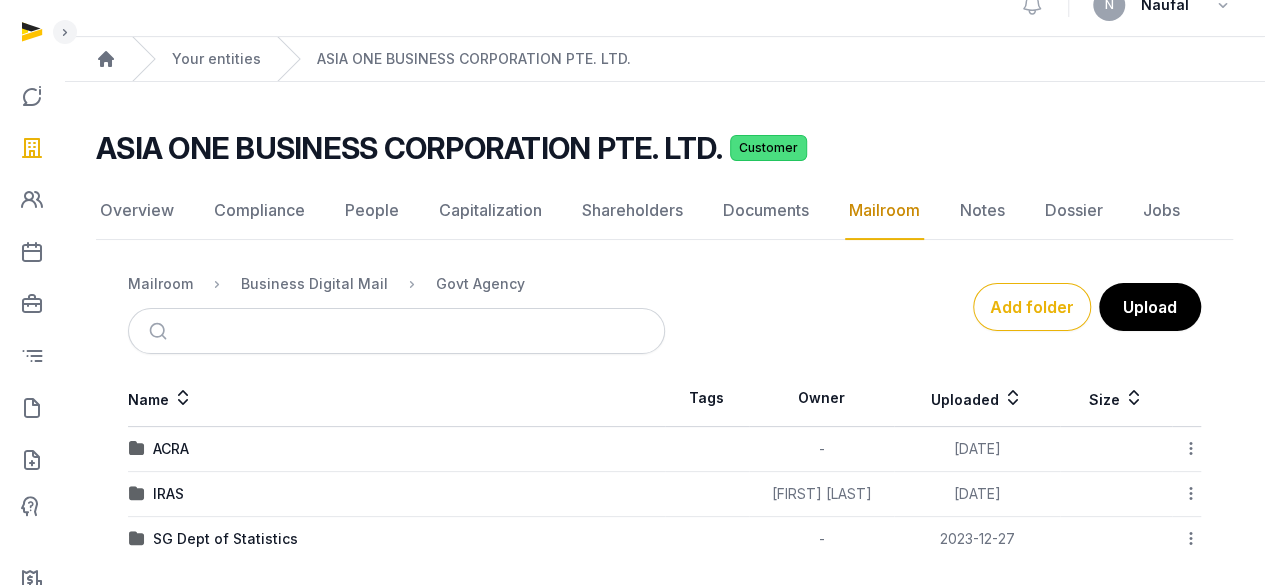 scroll, scrollTop: 40, scrollLeft: 0, axis: vertical 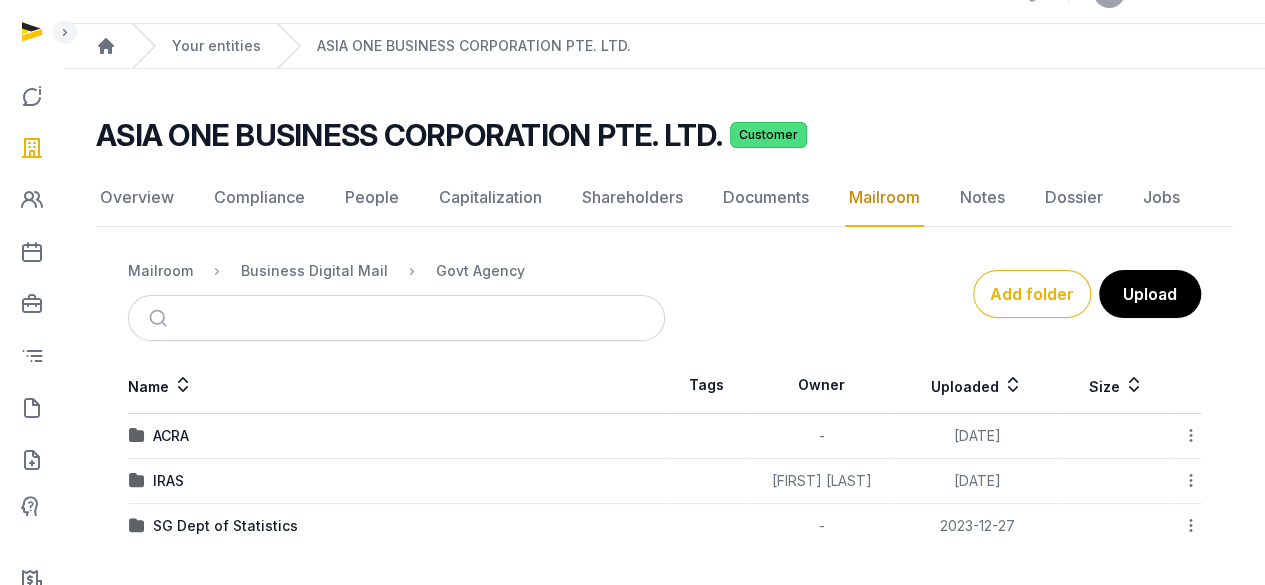 click on "SG Dept of Statistics" at bounding box center [225, 526] 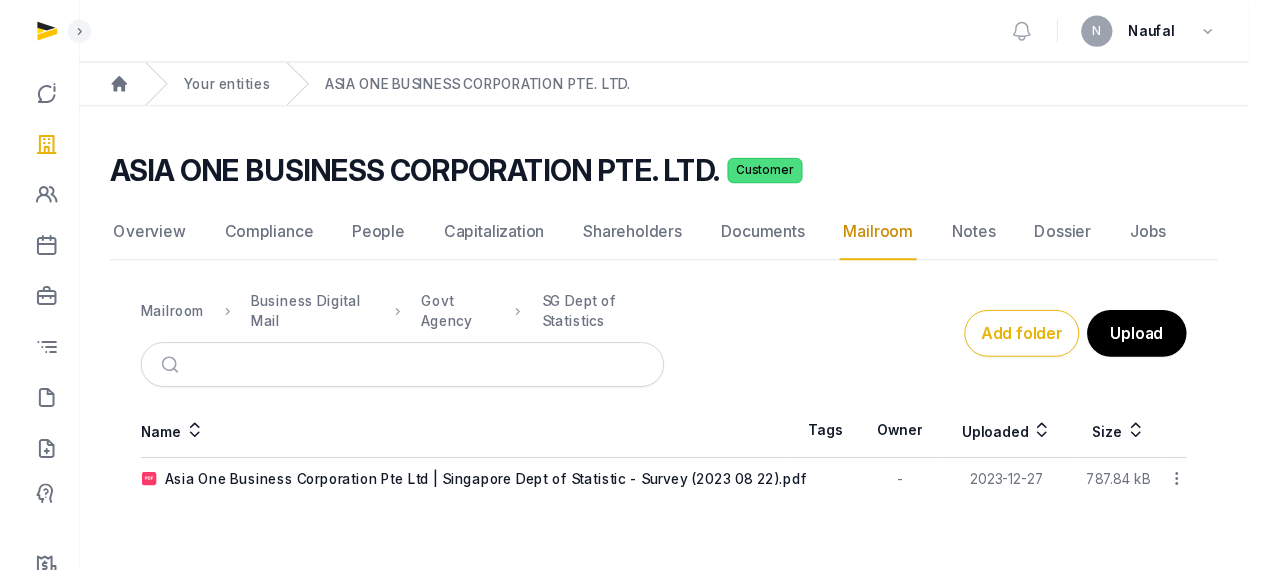 scroll, scrollTop: 0, scrollLeft: 0, axis: both 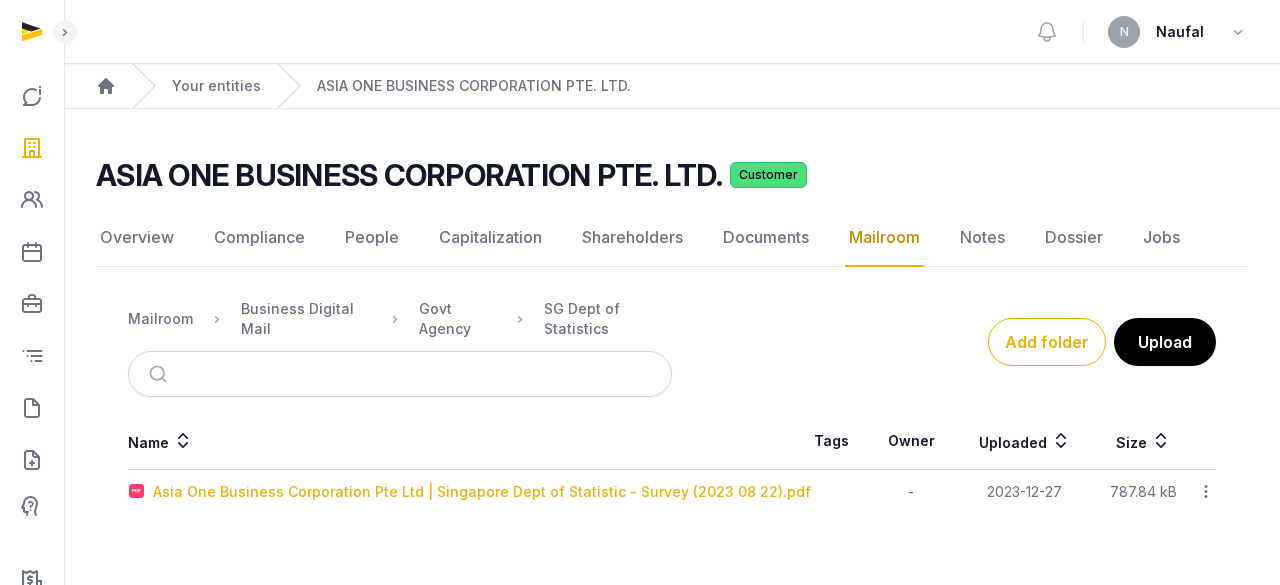 click on "Asia One Business Corporation Pte Ltd | Singapore Dept of Statistic - Survey (2023 08 22).pdf" at bounding box center [482, 492] 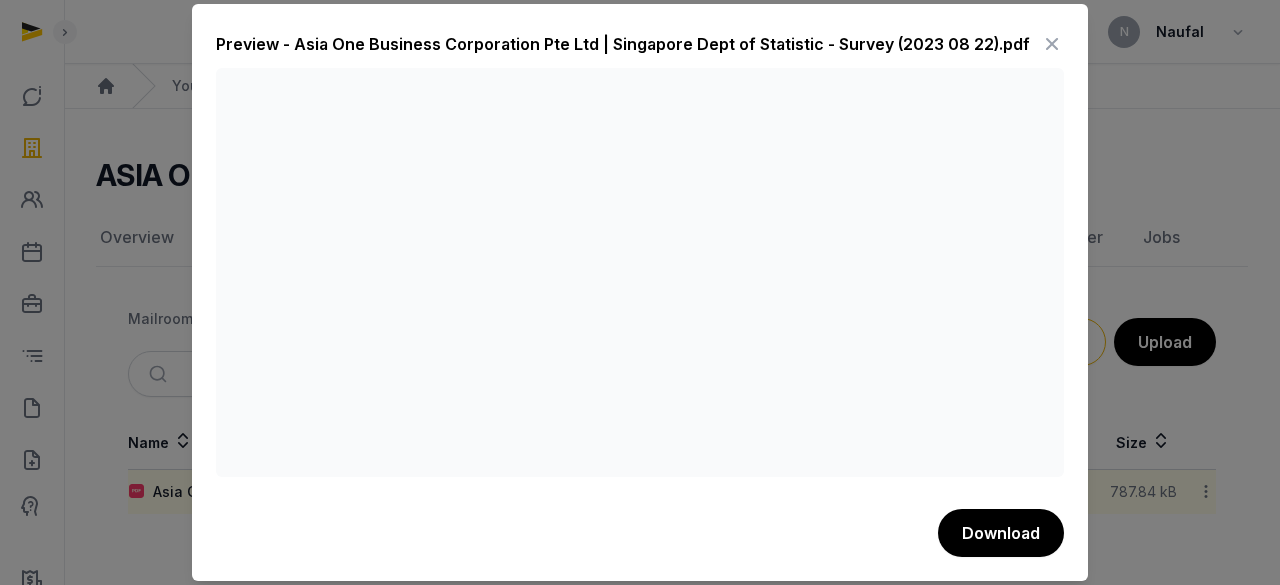 click at bounding box center [1052, 44] 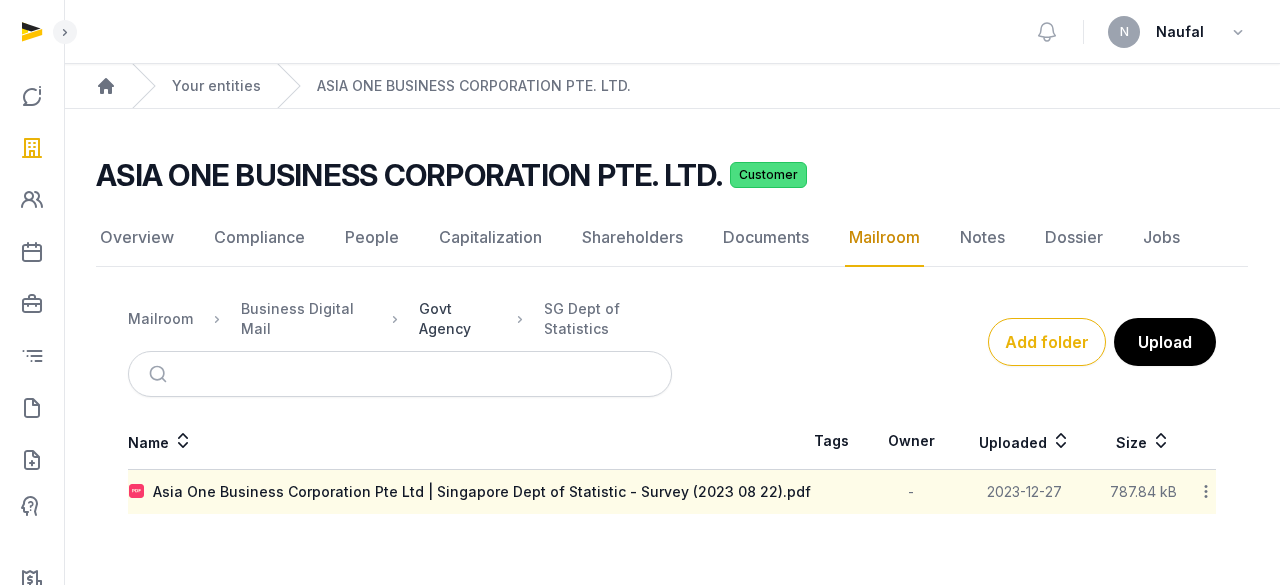 click on "Govt Agency" at bounding box center [457, 319] 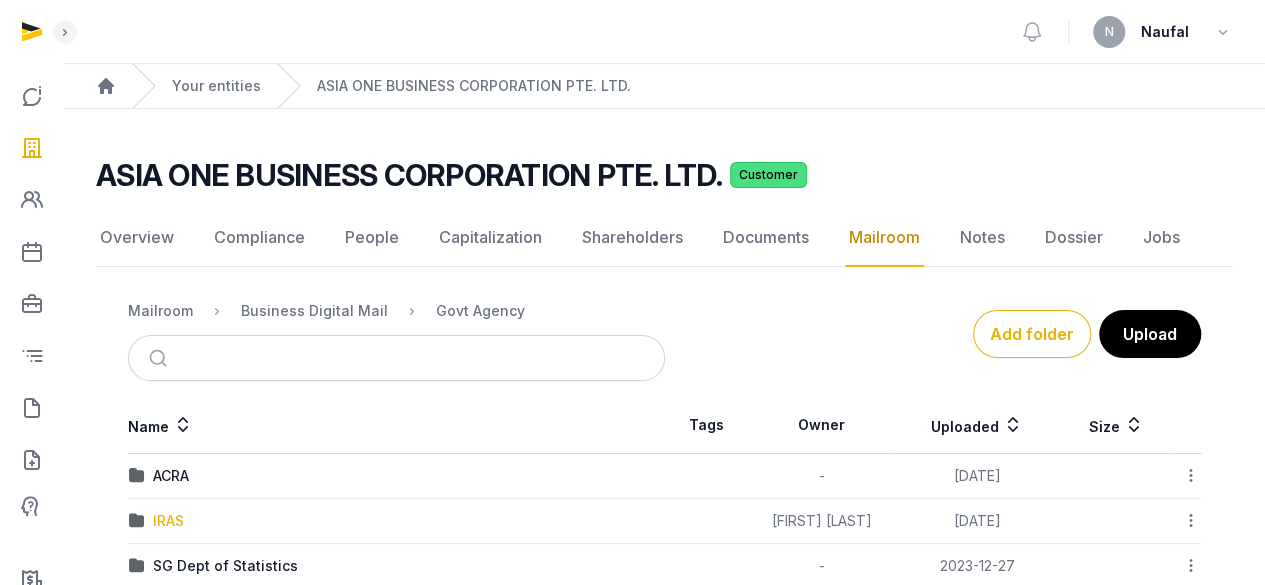 click on "IRAS" at bounding box center [168, 521] 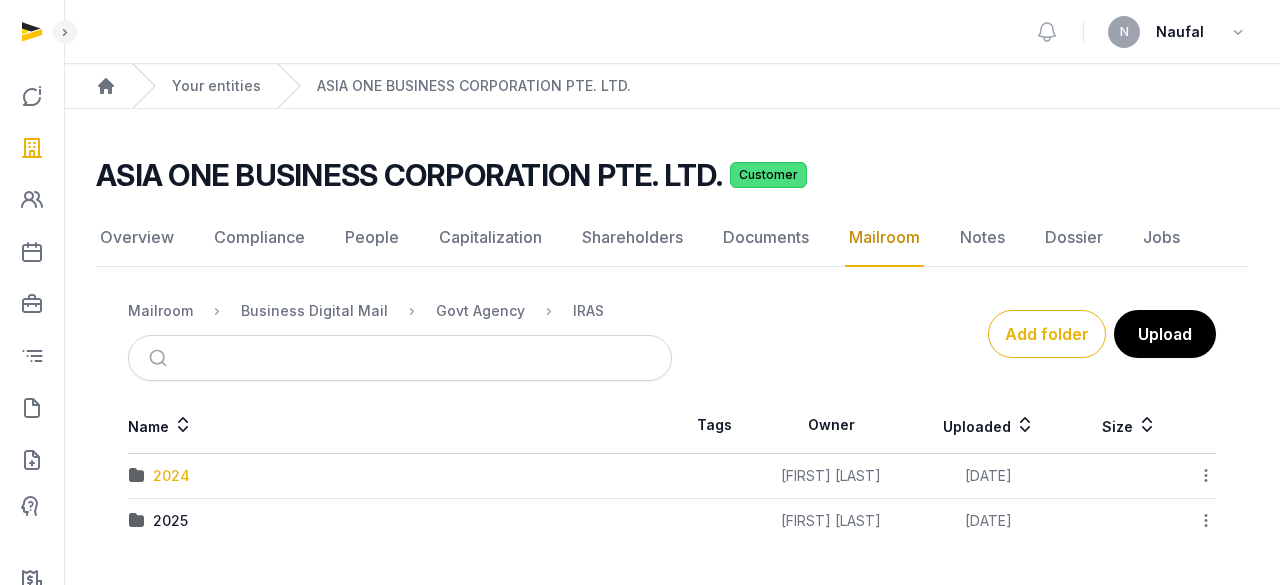 click on "2024" at bounding box center (171, 476) 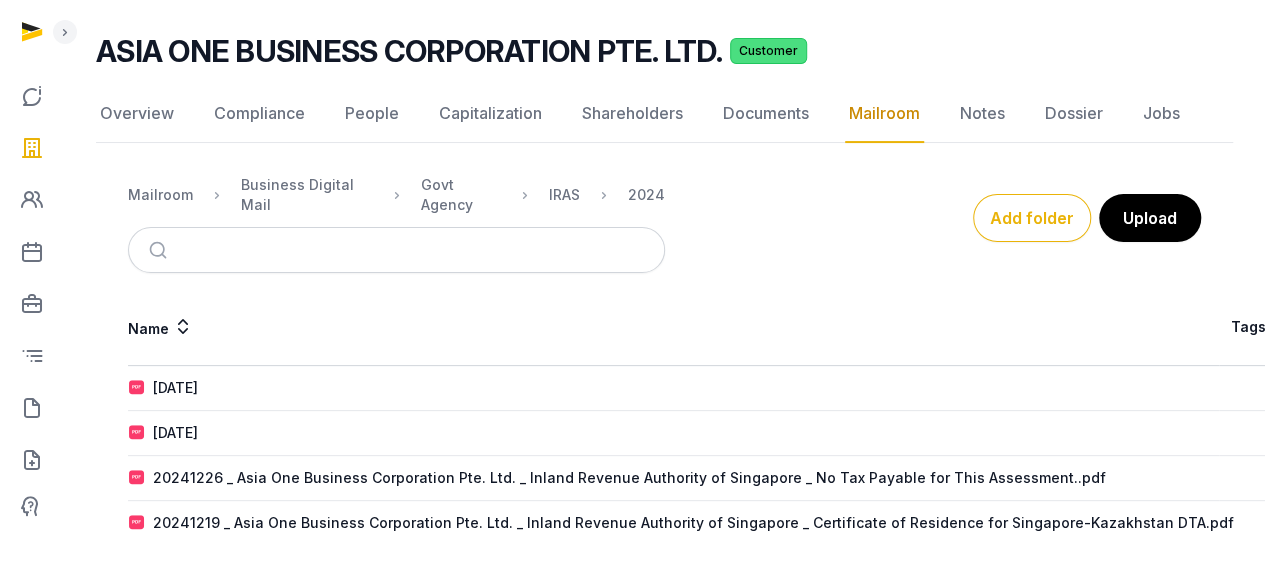 scroll, scrollTop: 136, scrollLeft: 0, axis: vertical 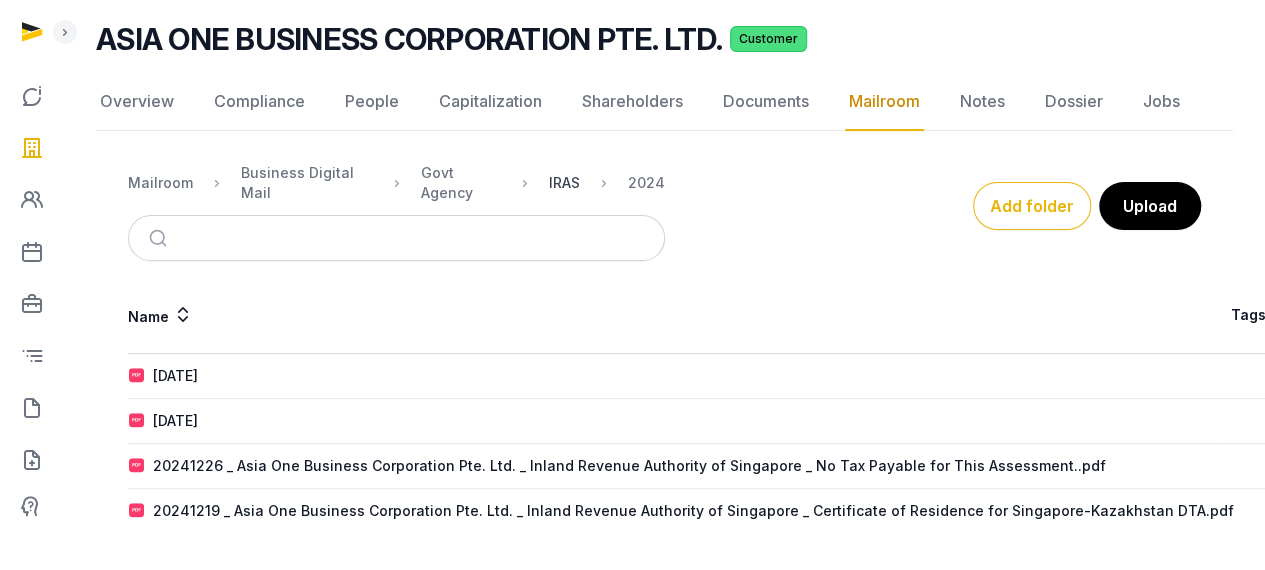click on "IRAS" at bounding box center [564, 183] 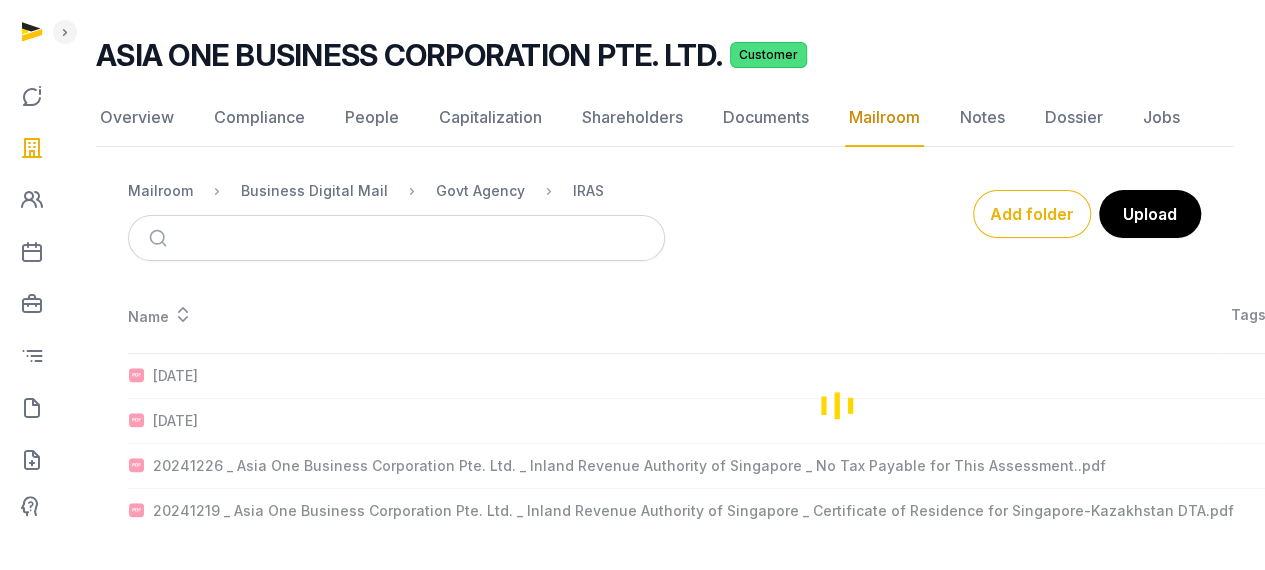 scroll, scrollTop: 0, scrollLeft: 0, axis: both 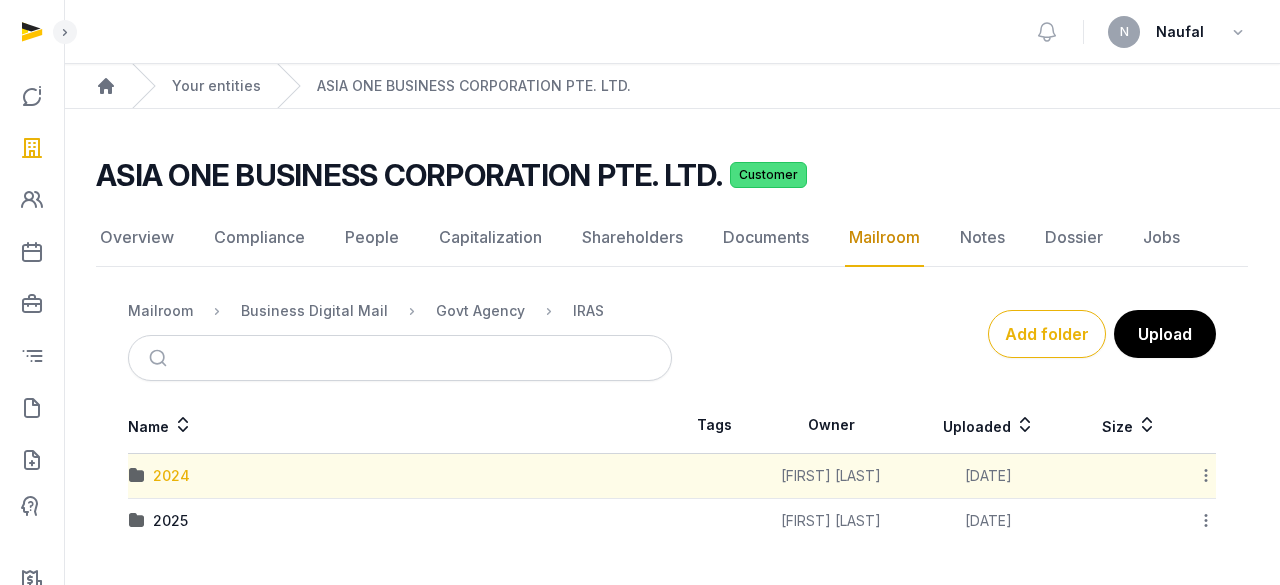 click on "2024" at bounding box center (171, 476) 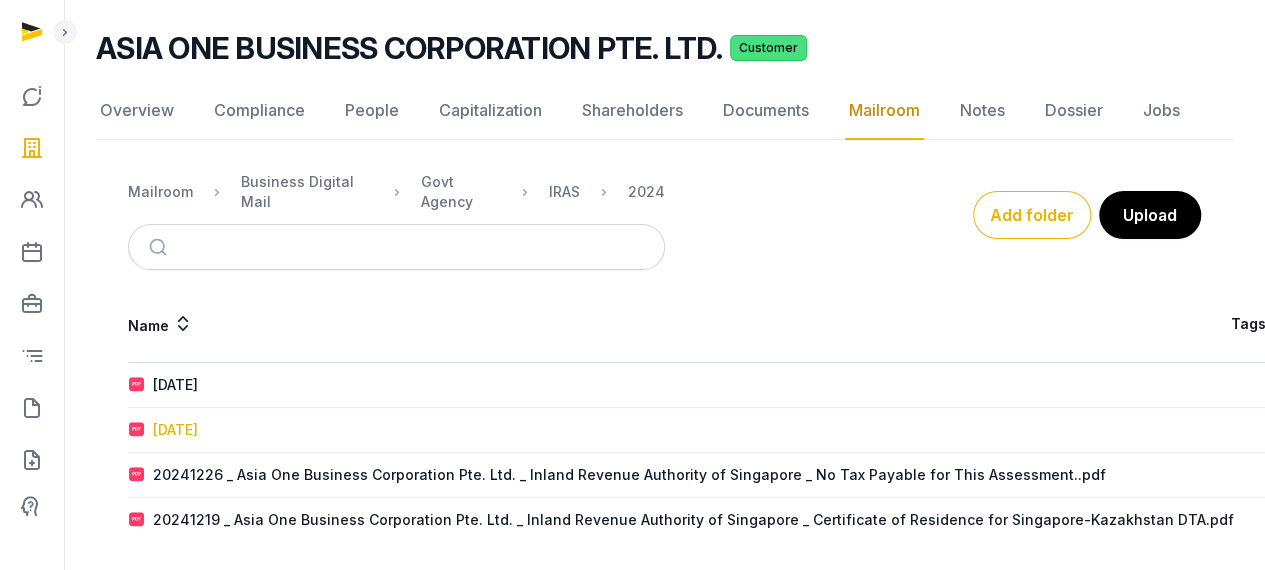 scroll, scrollTop: 136, scrollLeft: 0, axis: vertical 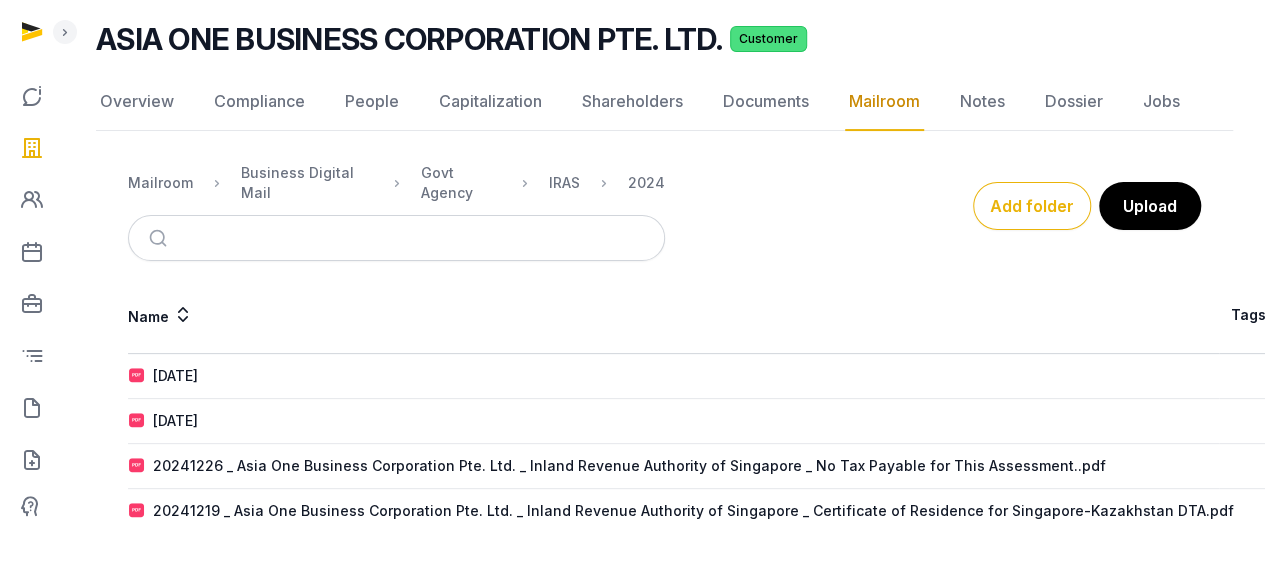 click on "[DATE]" at bounding box center [175, 376] 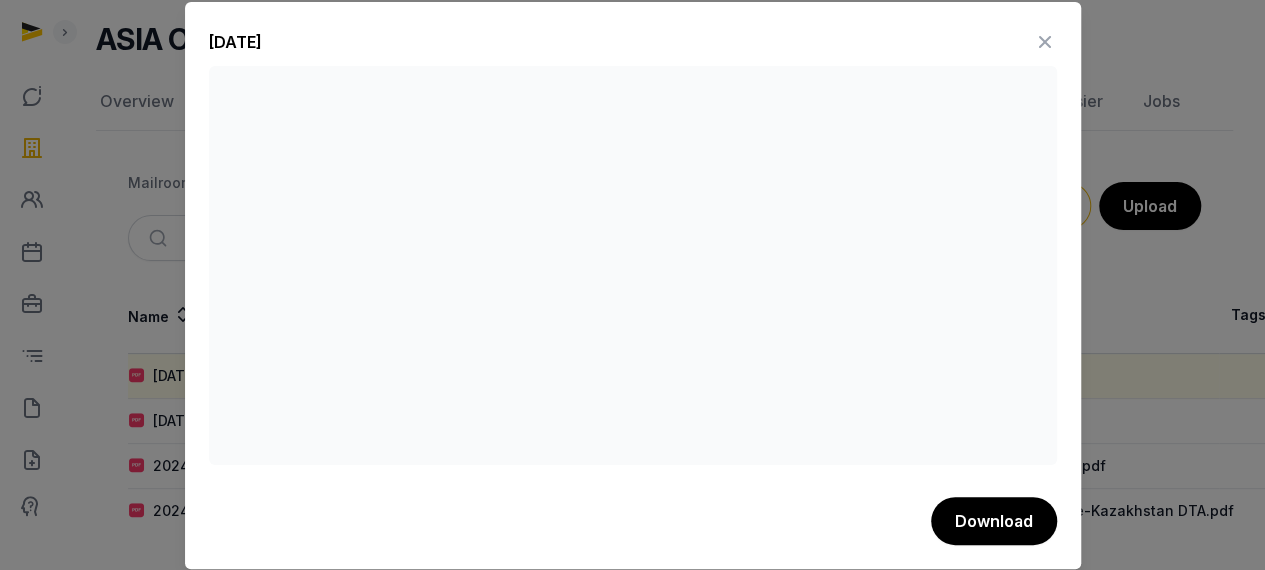 click at bounding box center [1045, 42] 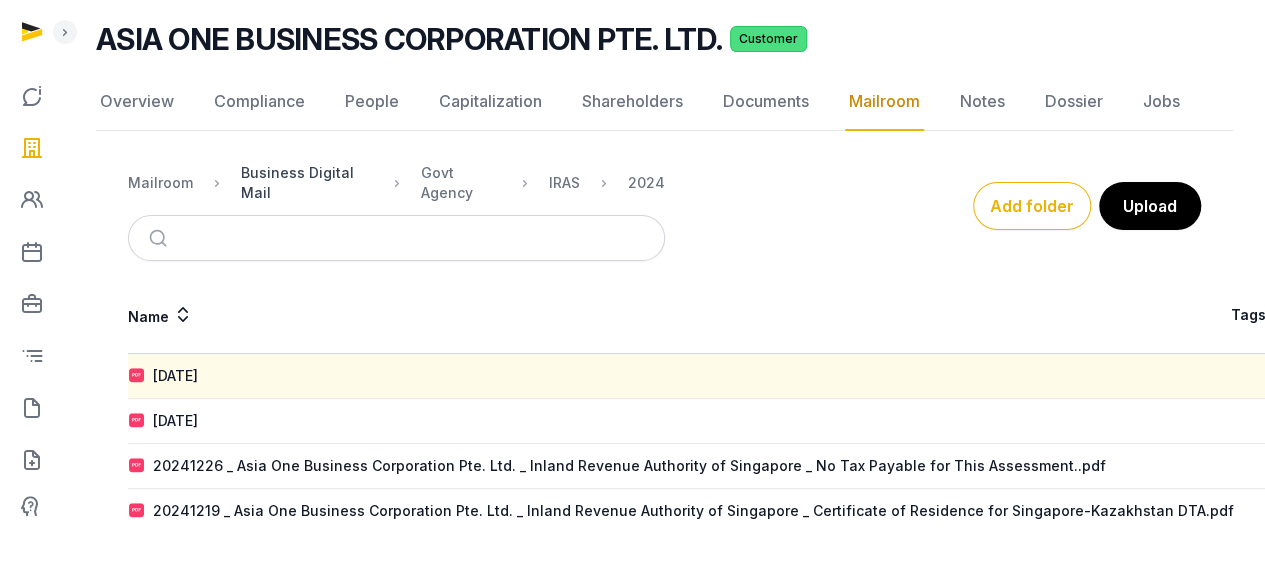 click on "Business Digital Mail" at bounding box center (307, 183) 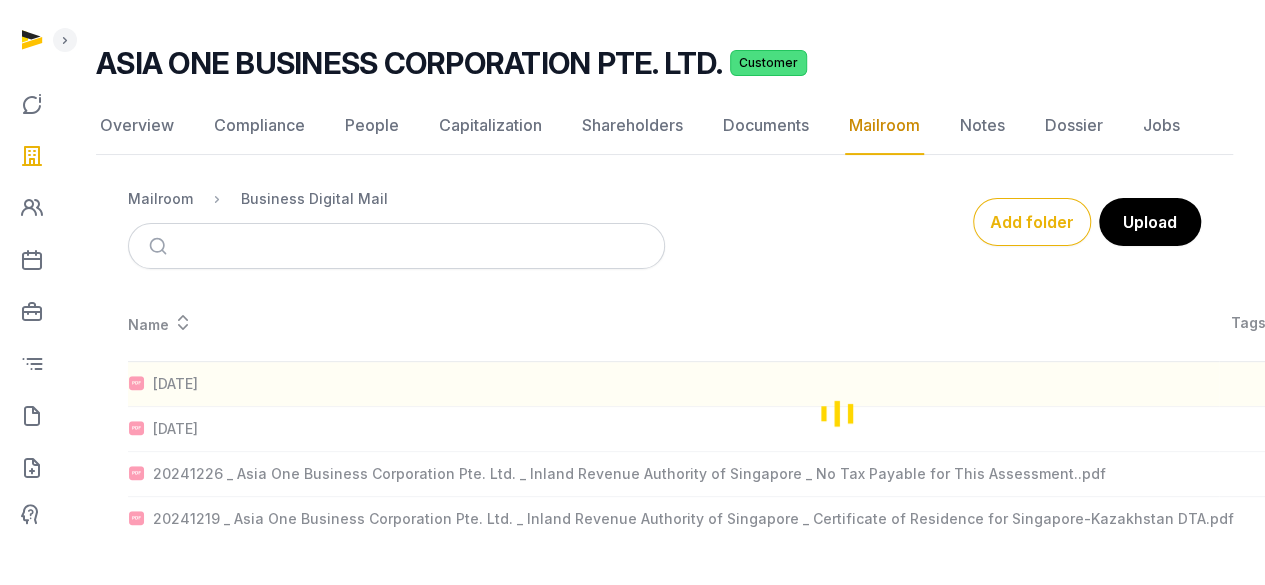 scroll, scrollTop: 40, scrollLeft: 0, axis: vertical 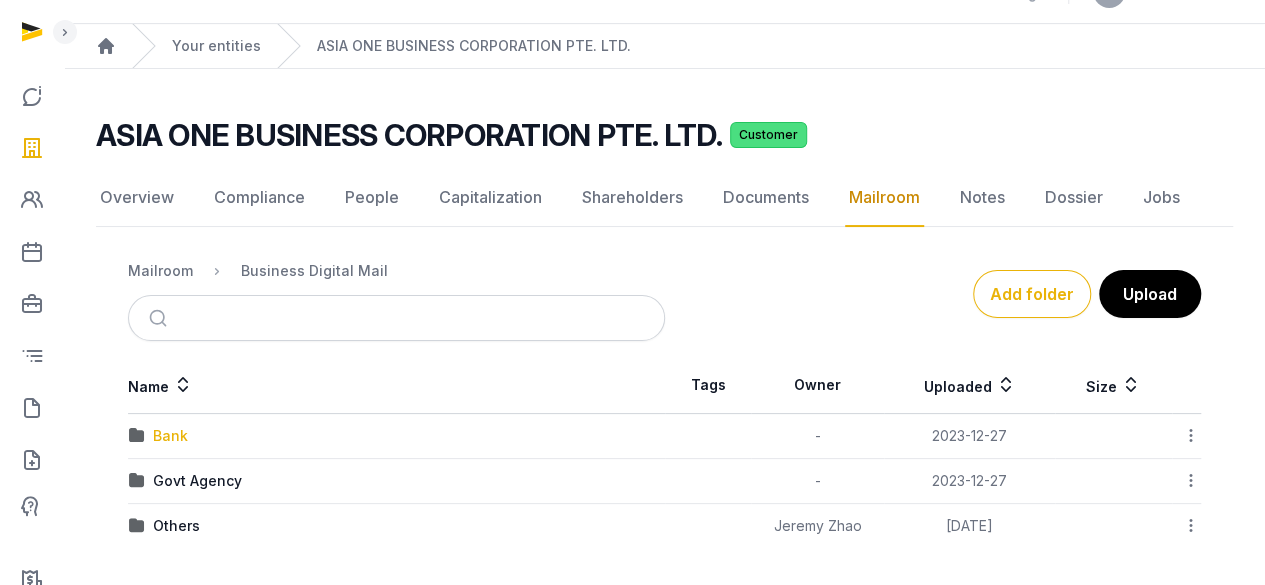 click on "Bank" at bounding box center [170, 436] 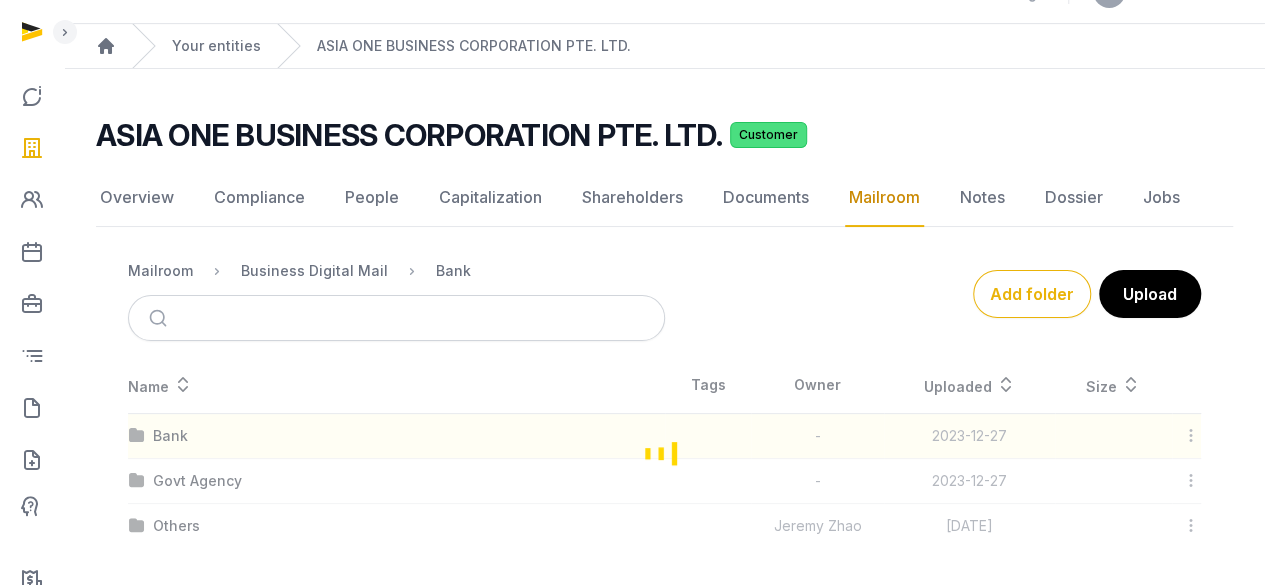 scroll, scrollTop: 0, scrollLeft: 0, axis: both 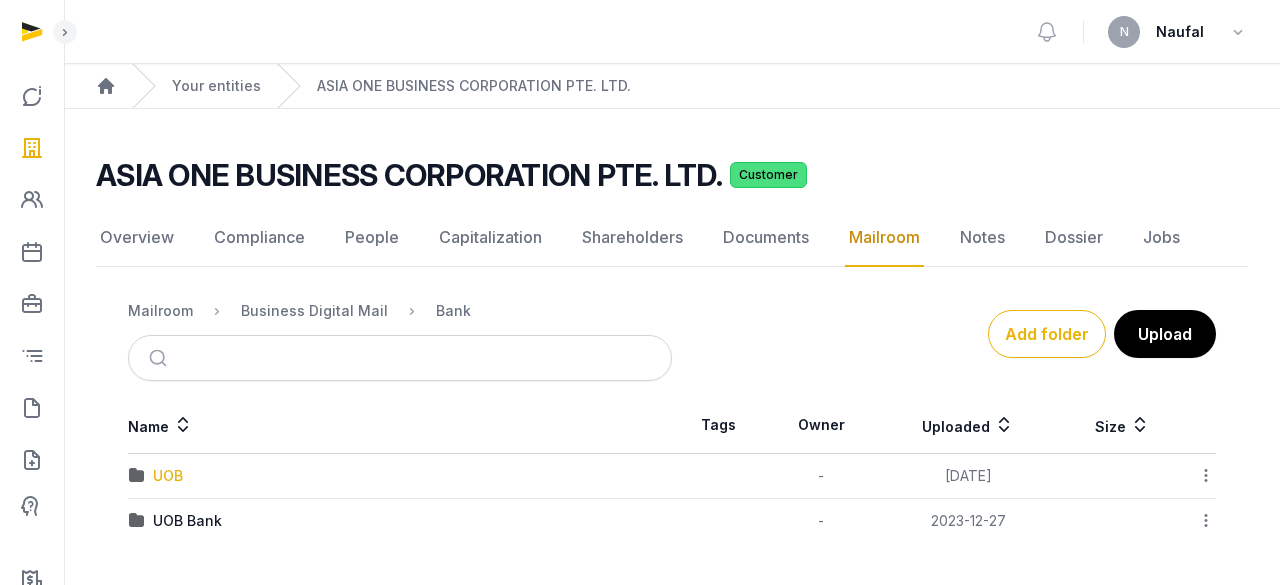 click on "UOB" at bounding box center (168, 476) 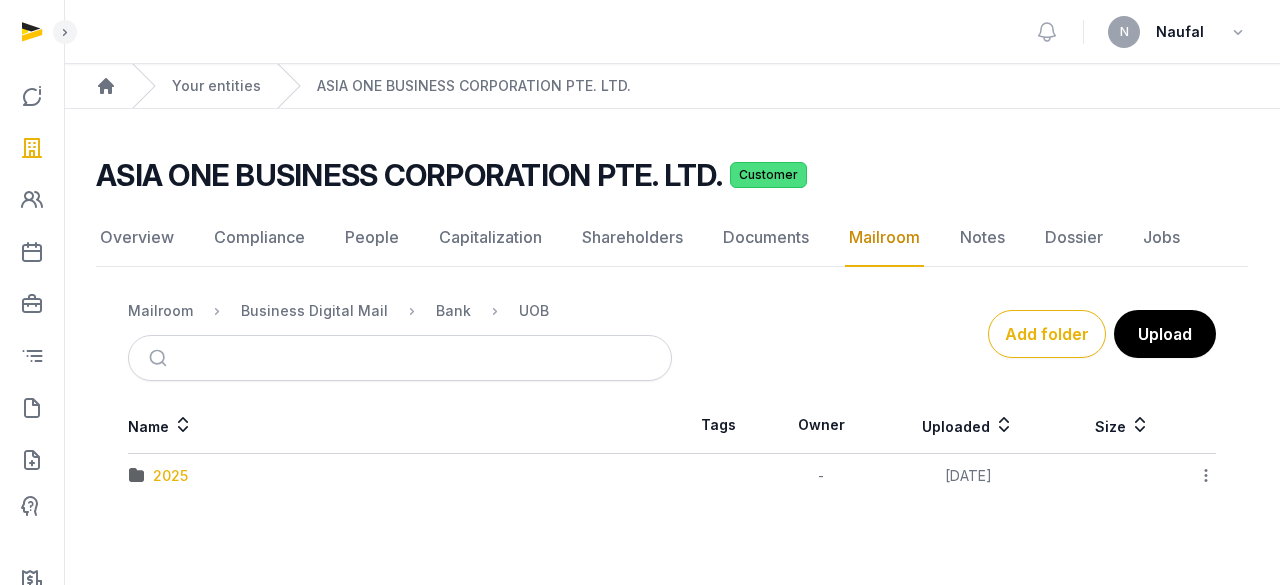 click on "2025" at bounding box center [170, 476] 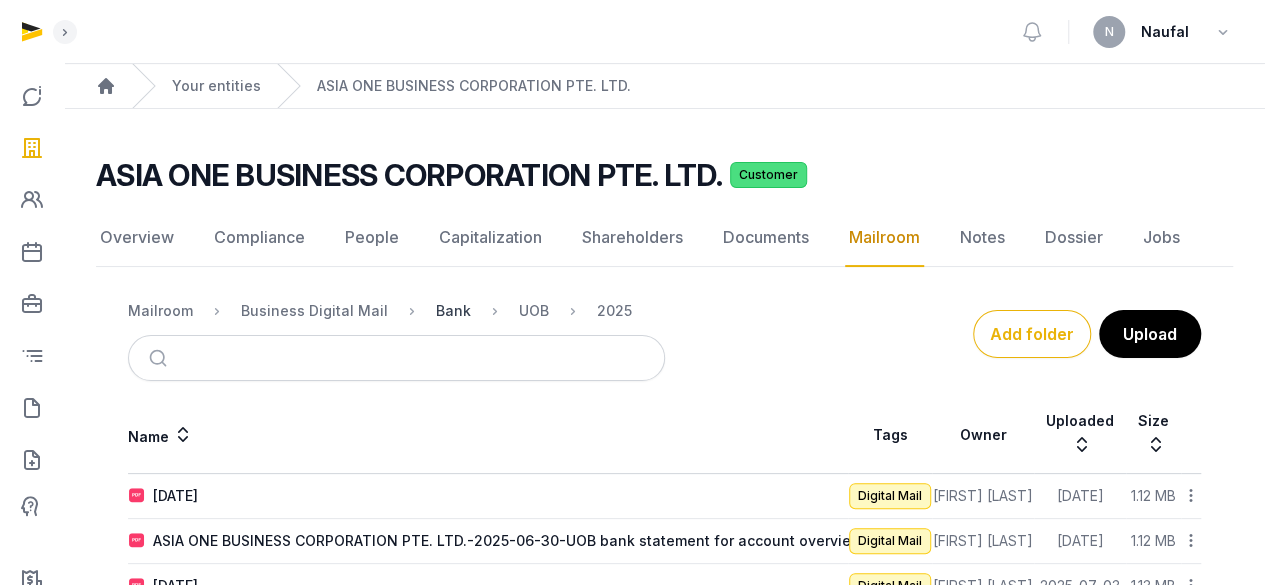 click on "Bank" at bounding box center [453, 311] 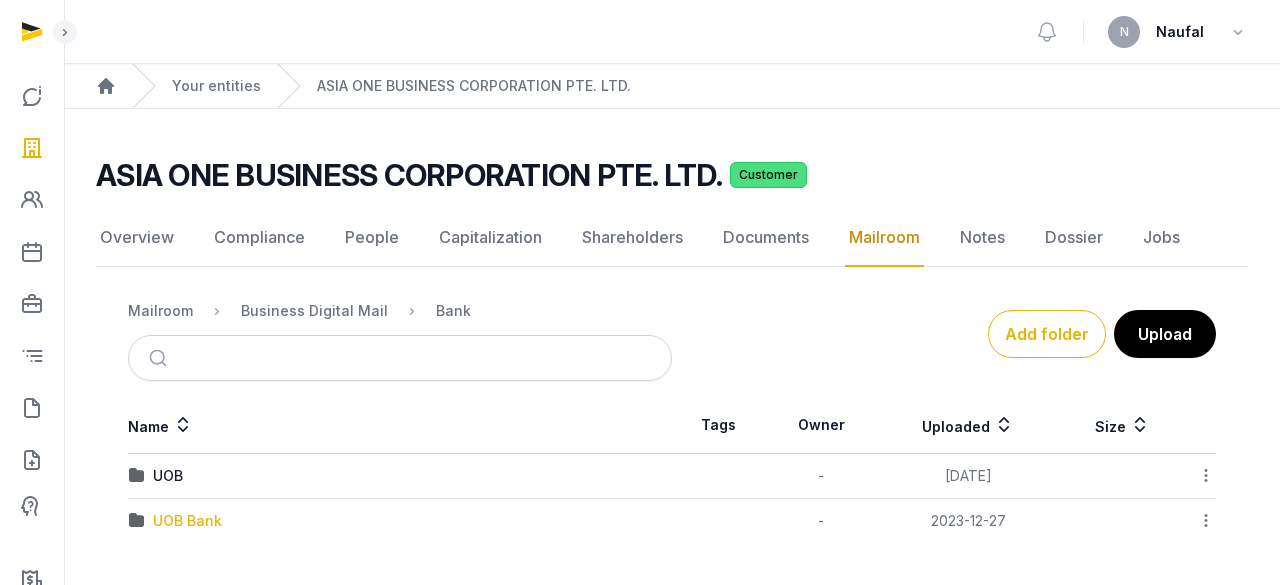 click on "UOB Bank" at bounding box center [187, 521] 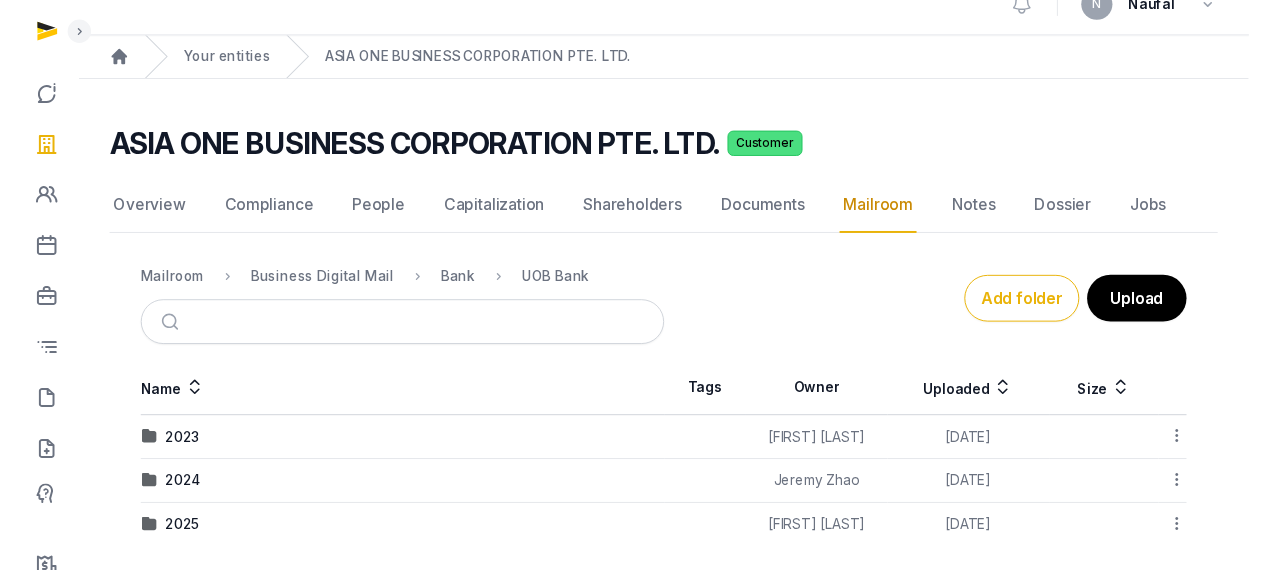 scroll, scrollTop: 40, scrollLeft: 0, axis: vertical 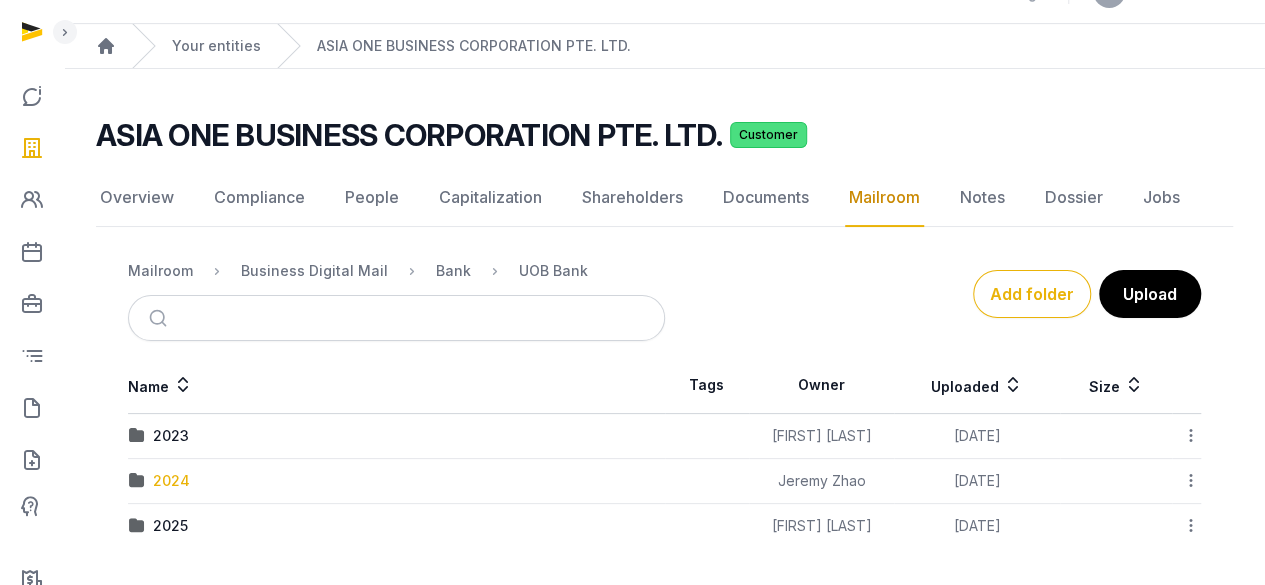 click on "2024" at bounding box center [171, 481] 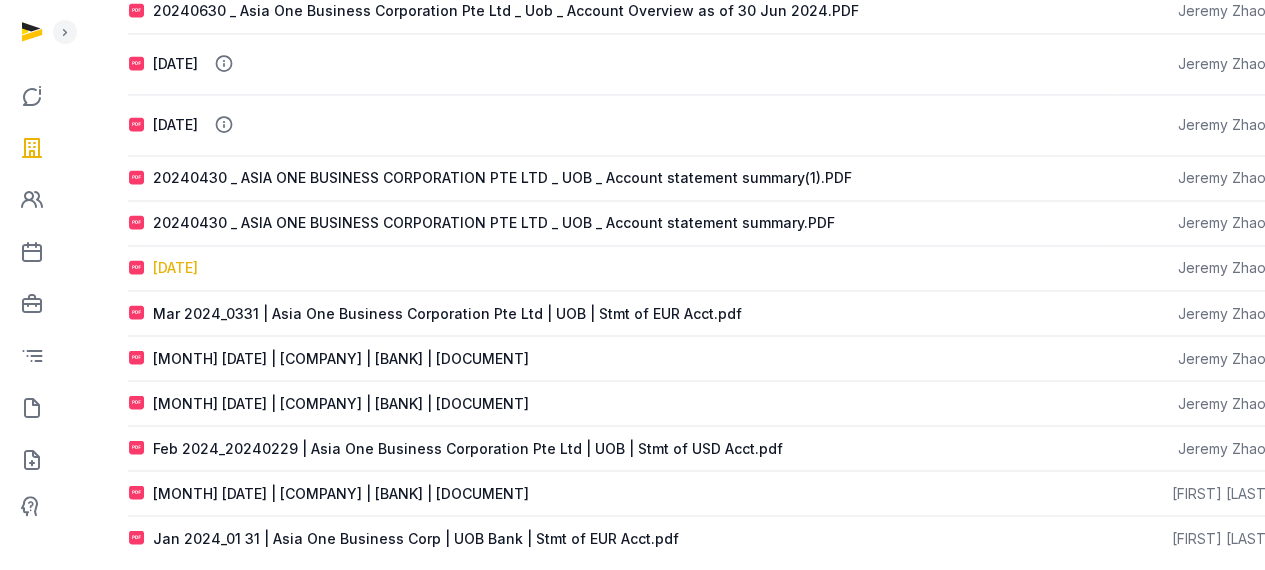 scroll, scrollTop: 1582, scrollLeft: 0, axis: vertical 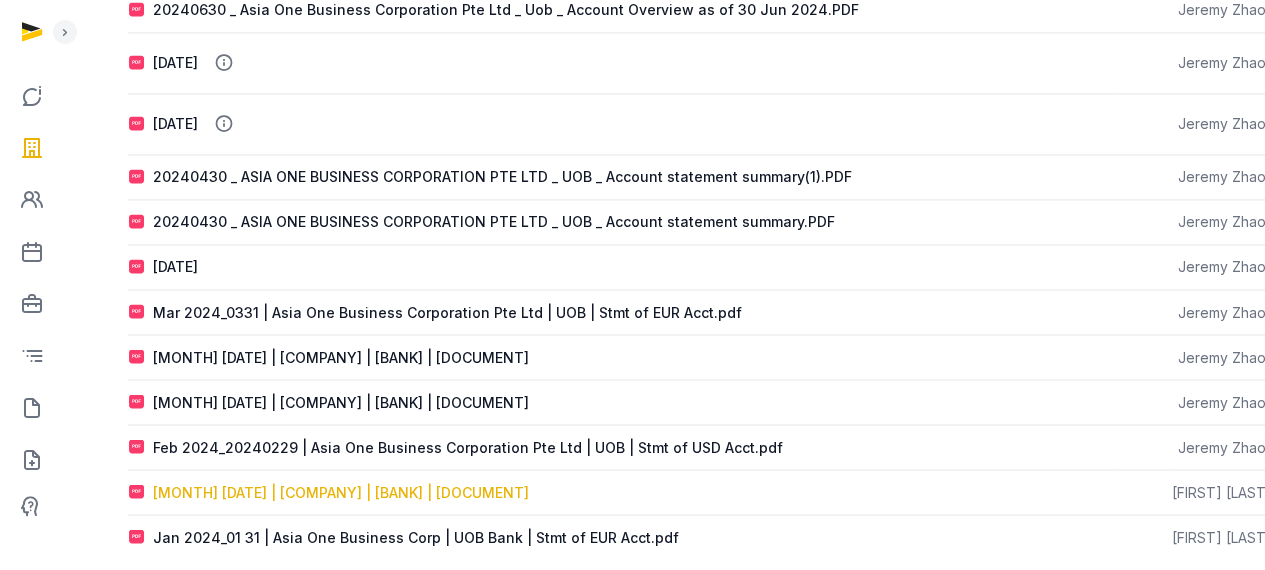 click on "[MONTH] [DATE] | [COMPANY] | [BANK] | [DOCUMENT]" at bounding box center (341, 492) 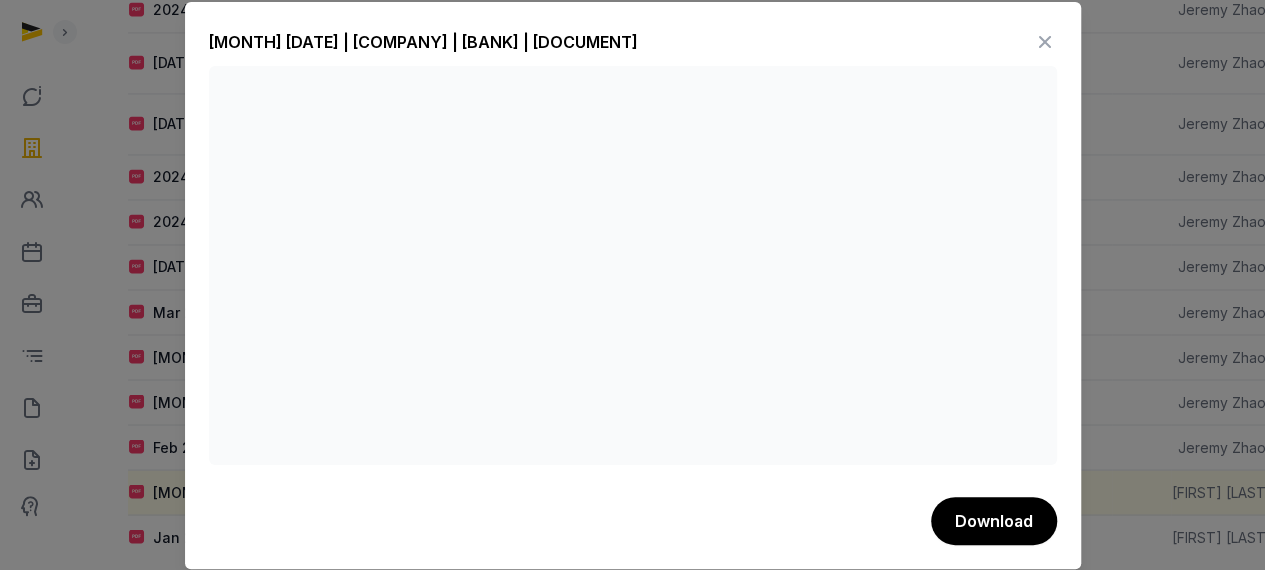 click at bounding box center [1045, 42] 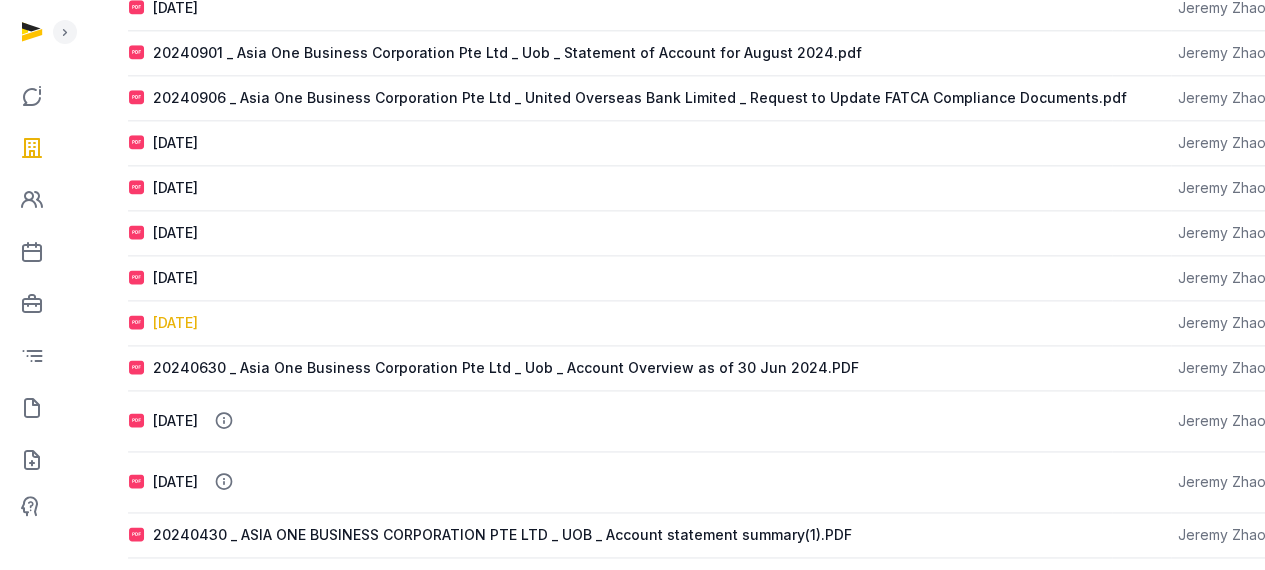 scroll, scrollTop: 1182, scrollLeft: 0, axis: vertical 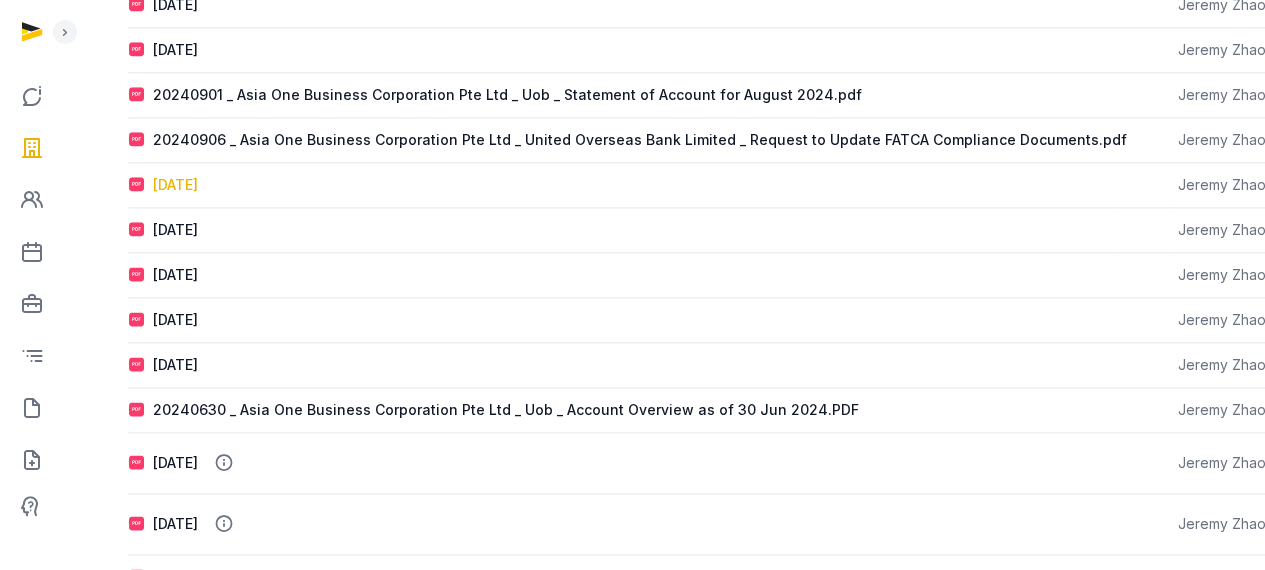 click on "[DATE]" at bounding box center [175, 185] 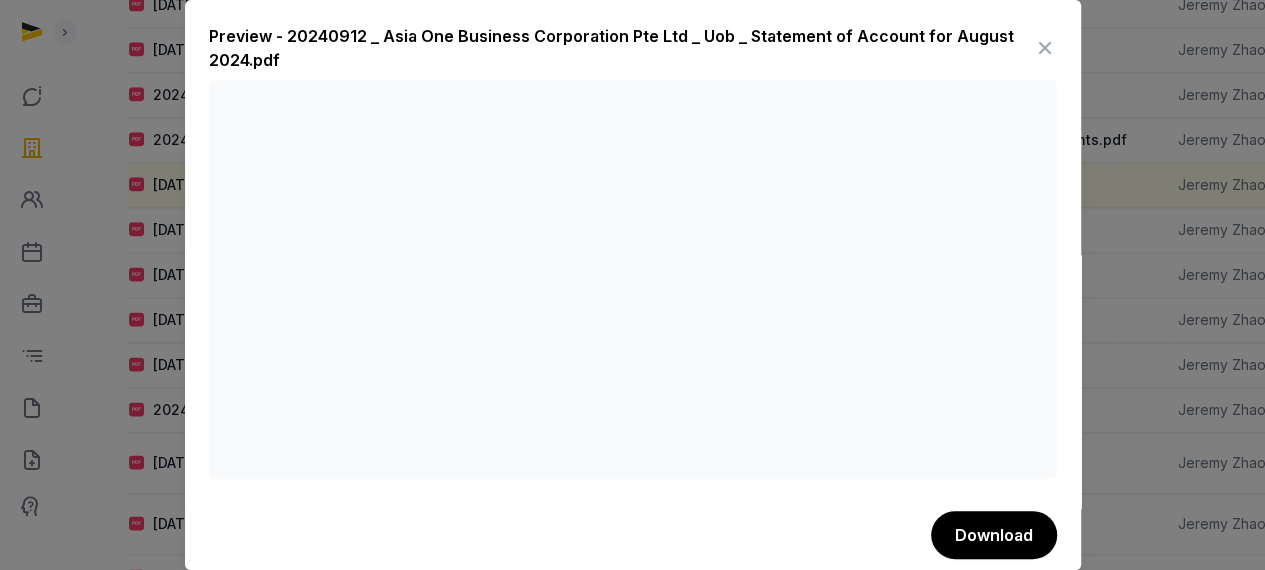 click at bounding box center [1045, 48] 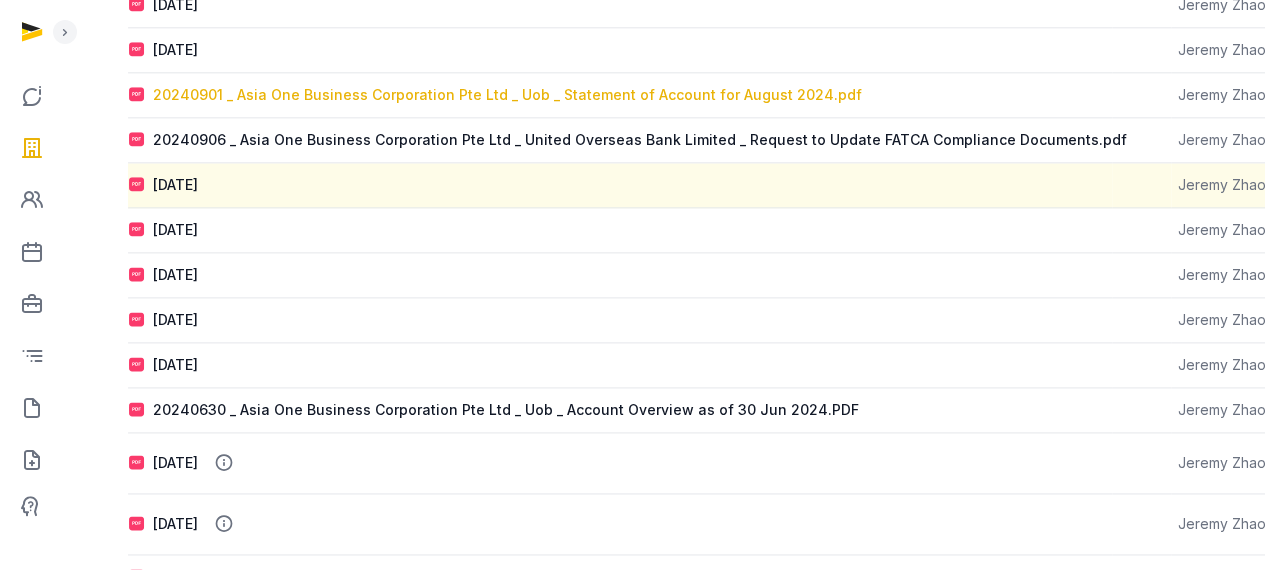 click on "20240901 _ Asia One Business Corporation Pte Ltd _ Uob _ Statement of Account for August 2024.pdf" at bounding box center [507, 95] 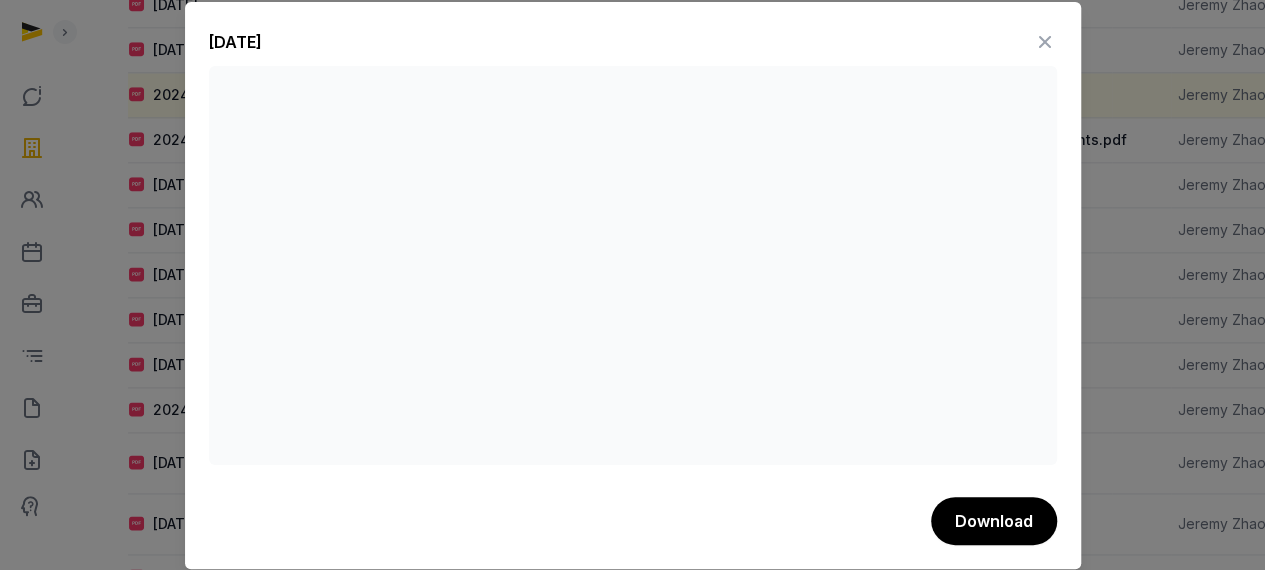 click at bounding box center [1045, 42] 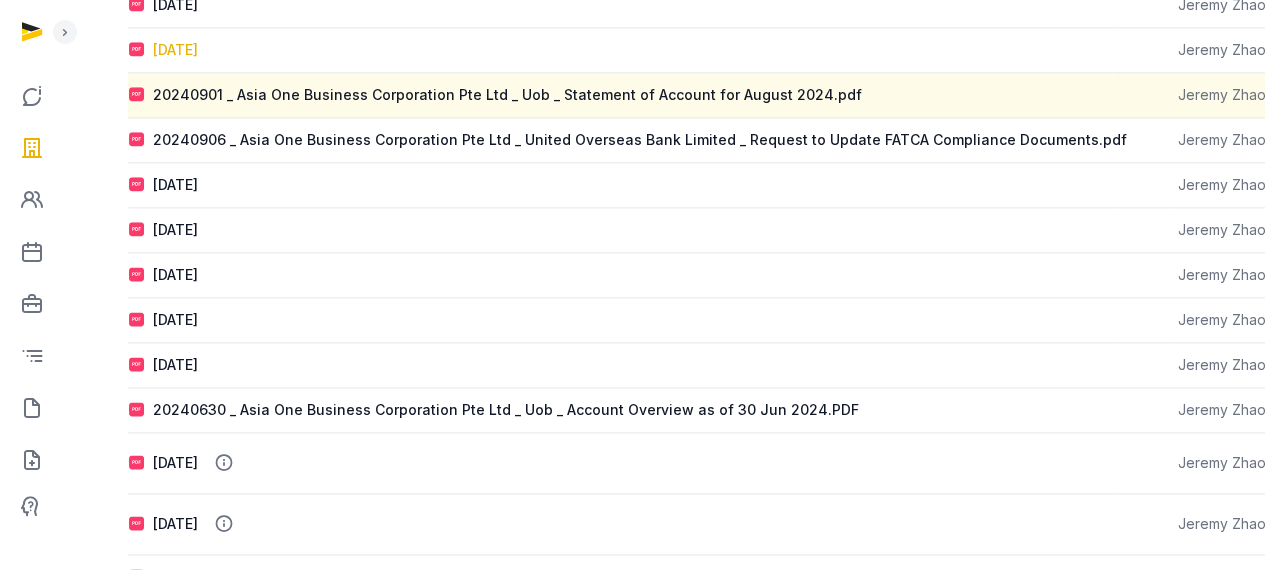 click on "[DATE]" at bounding box center (175, 50) 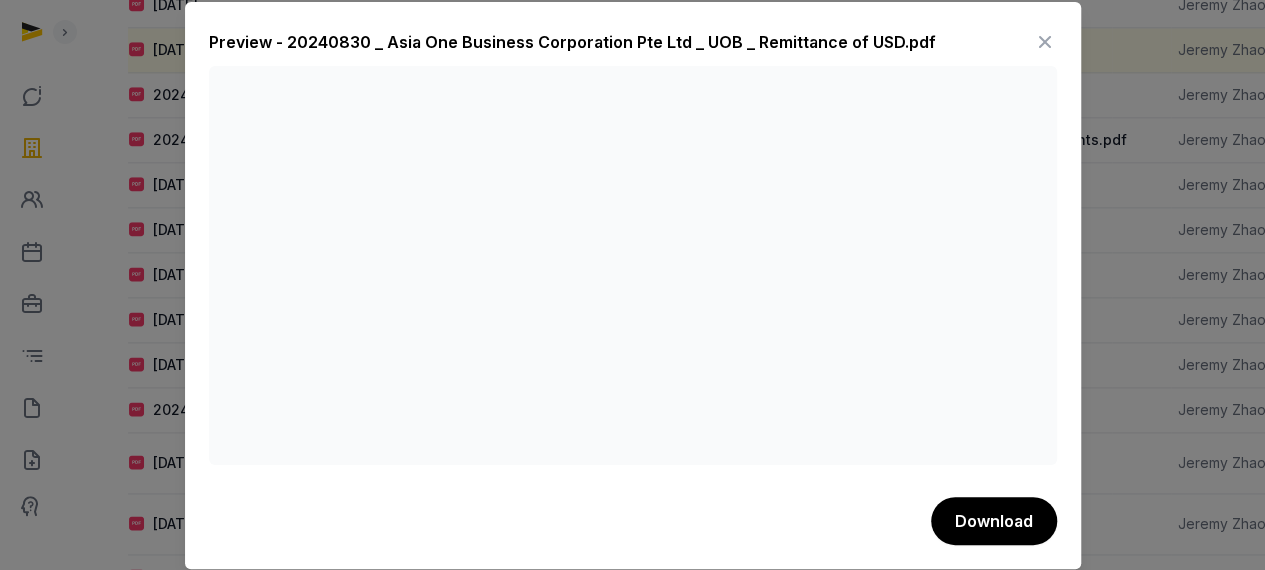 click at bounding box center [1045, 42] 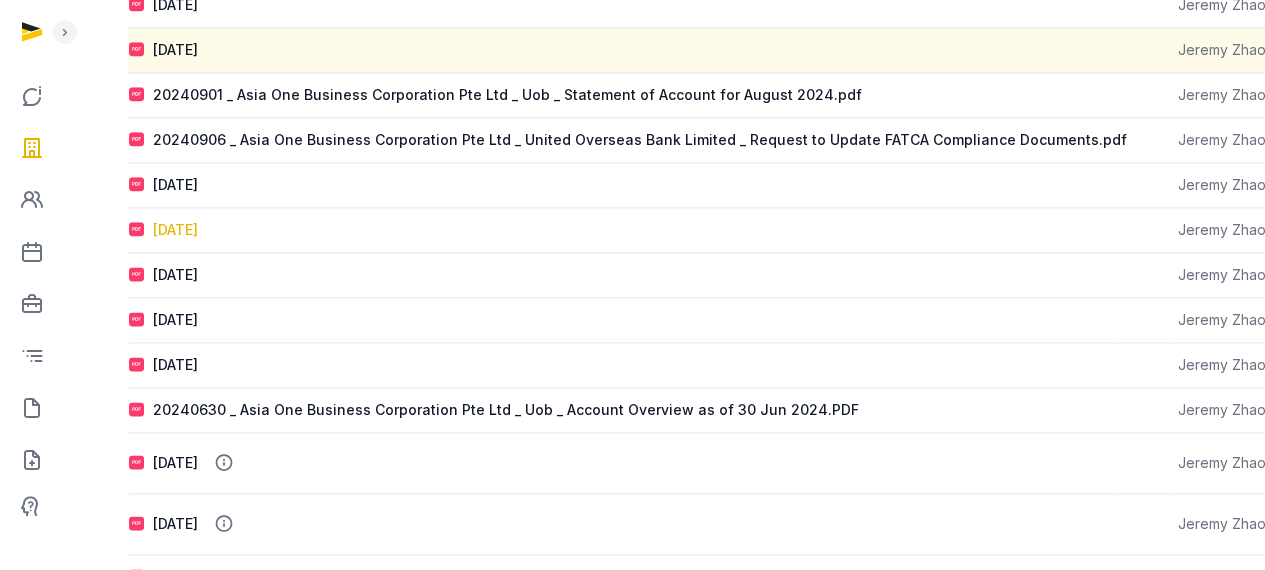 click on "[DATE]" at bounding box center [175, 230] 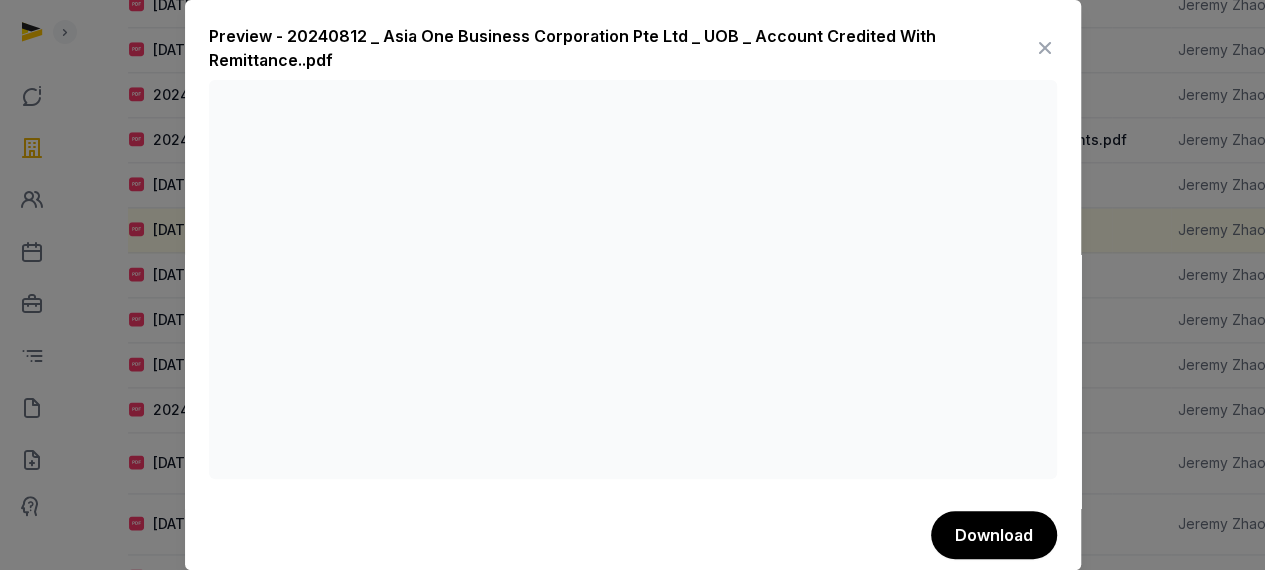 click at bounding box center (1045, 48) 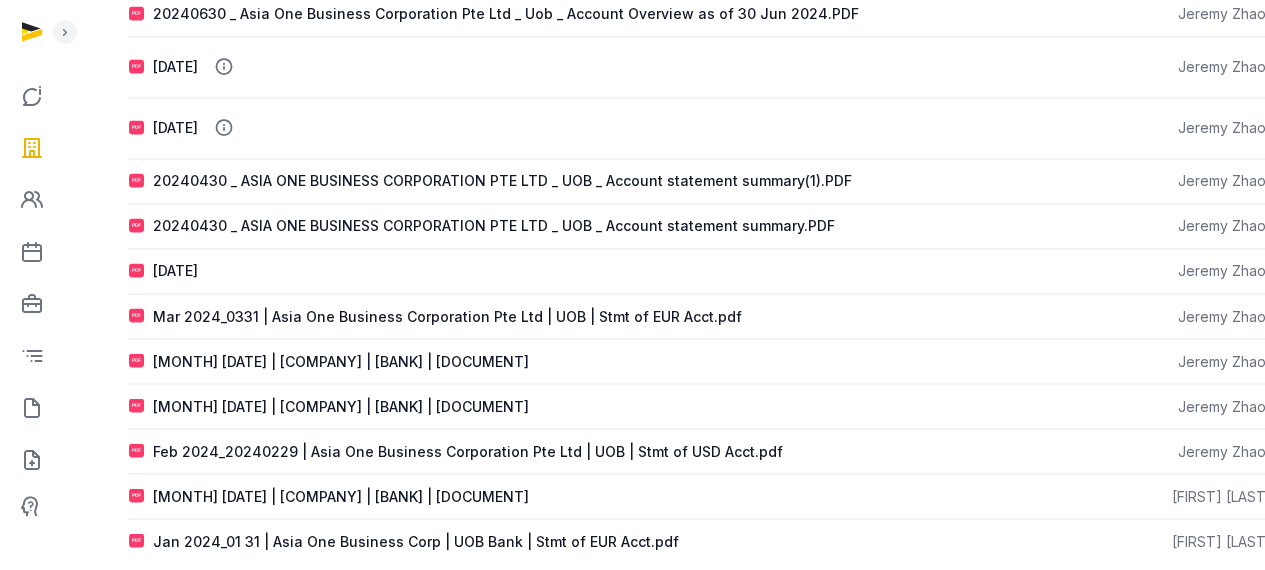 scroll, scrollTop: 1582, scrollLeft: 0, axis: vertical 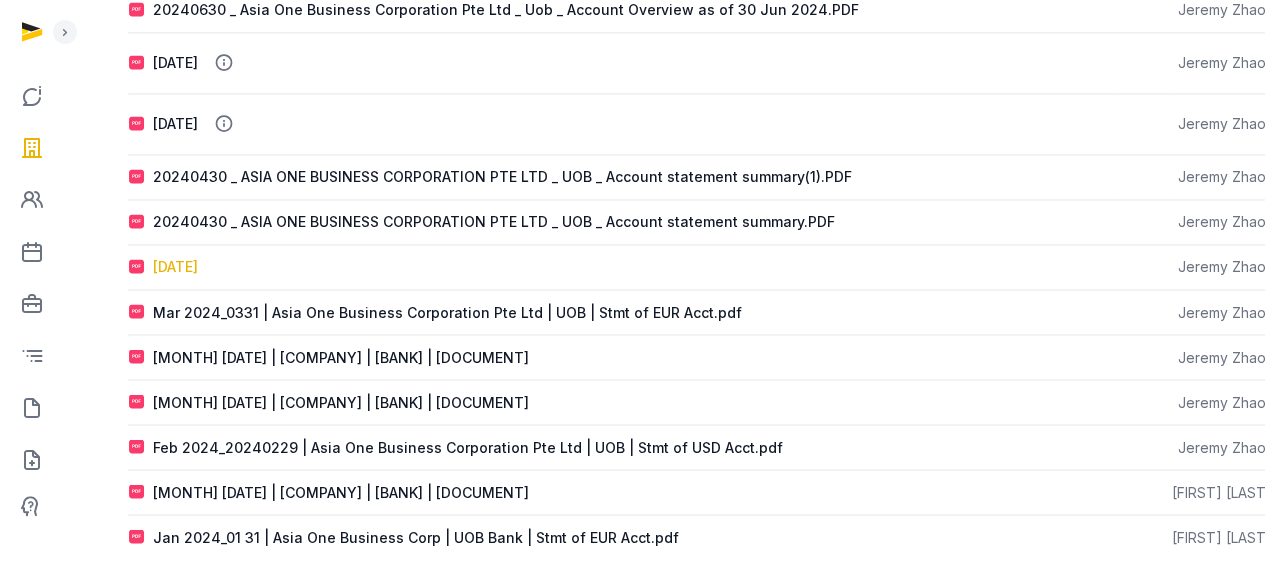 click on "[DATE]" at bounding box center (175, 267) 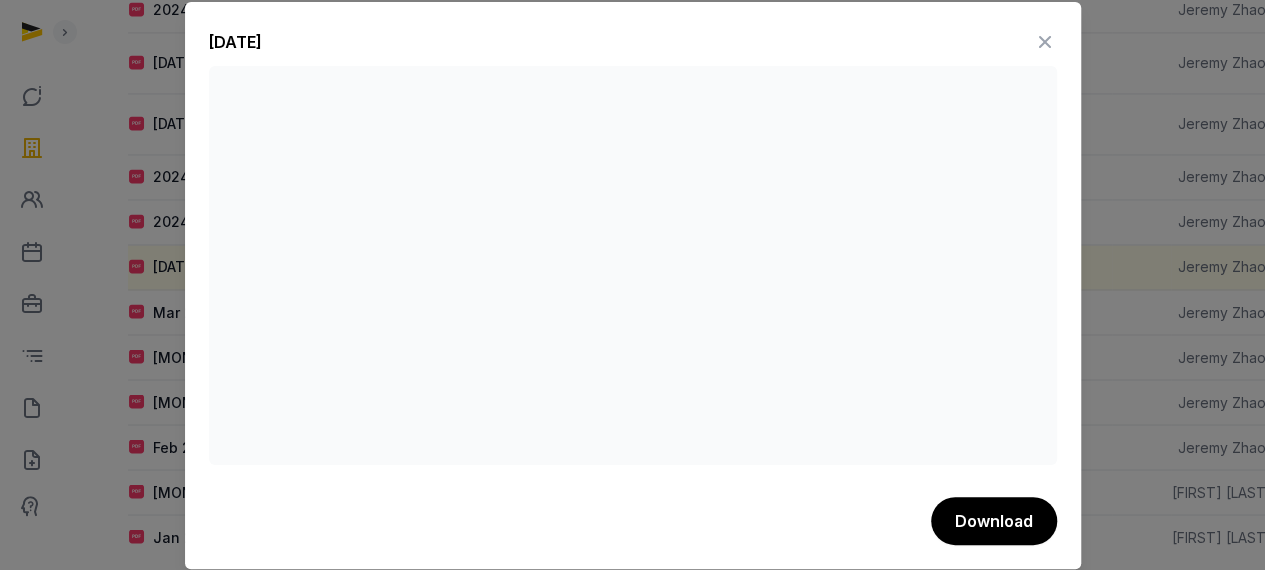 scroll, scrollTop: 8, scrollLeft: 0, axis: vertical 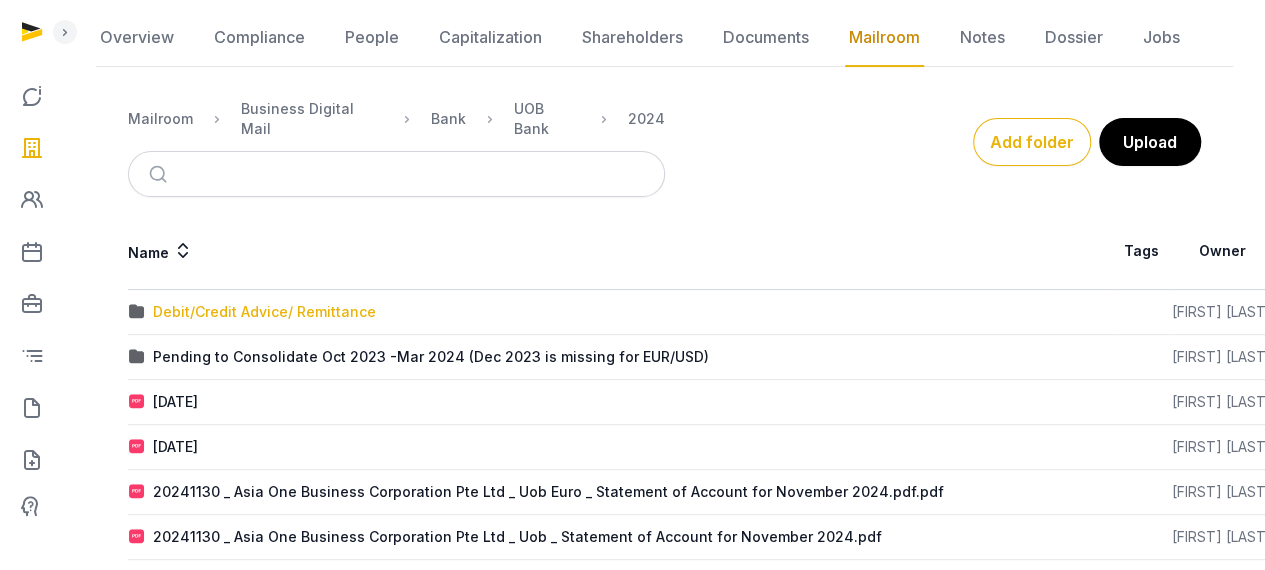 click on "Debit/Credit Advice/ Remittance" at bounding box center (264, 312) 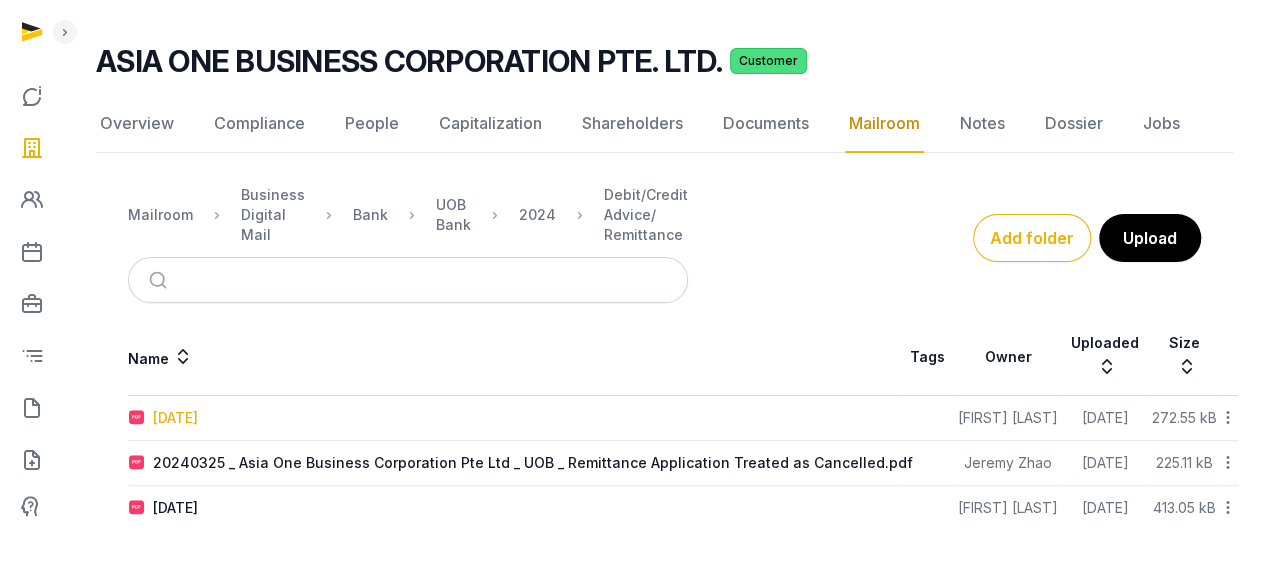 scroll, scrollTop: 112, scrollLeft: 0, axis: vertical 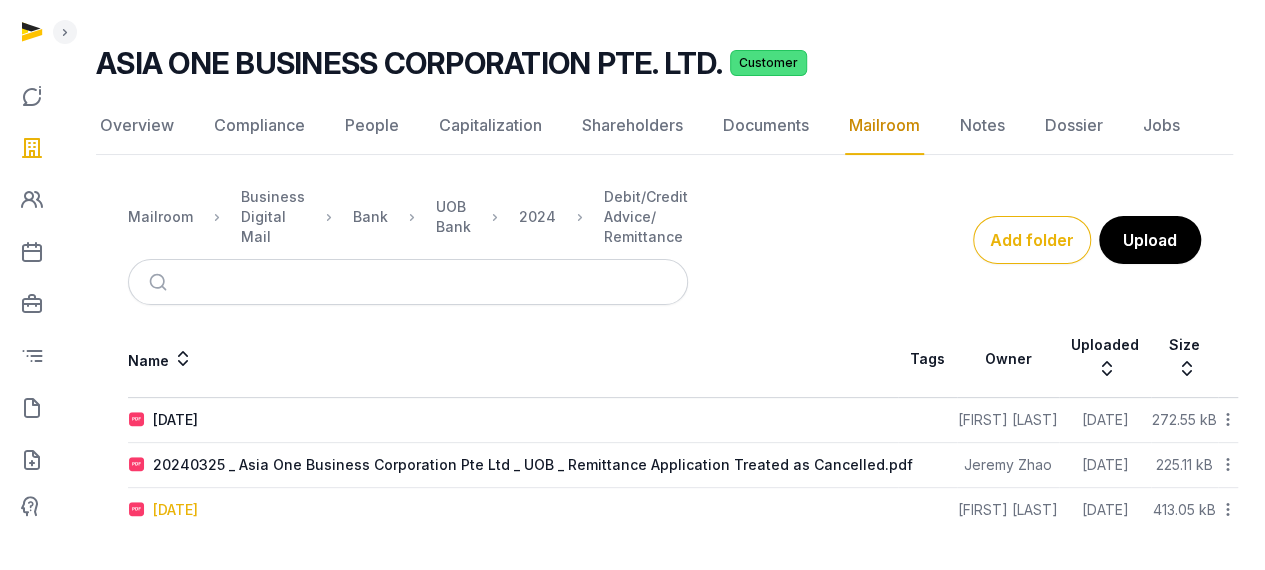 click on "[DATE]" at bounding box center (175, 510) 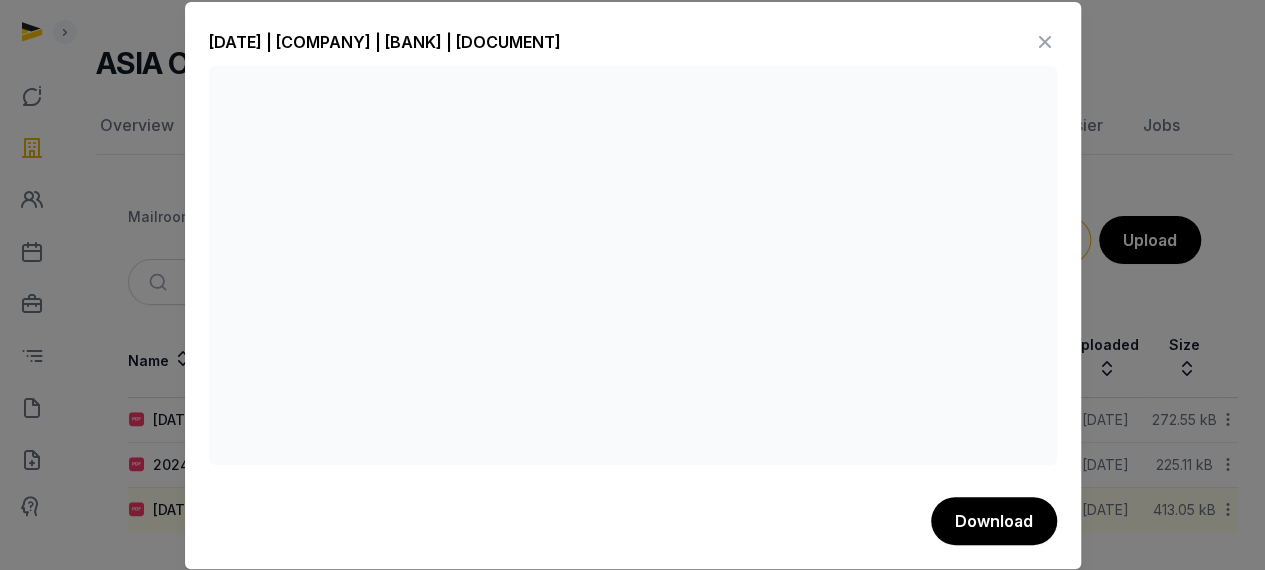 click at bounding box center [1045, 42] 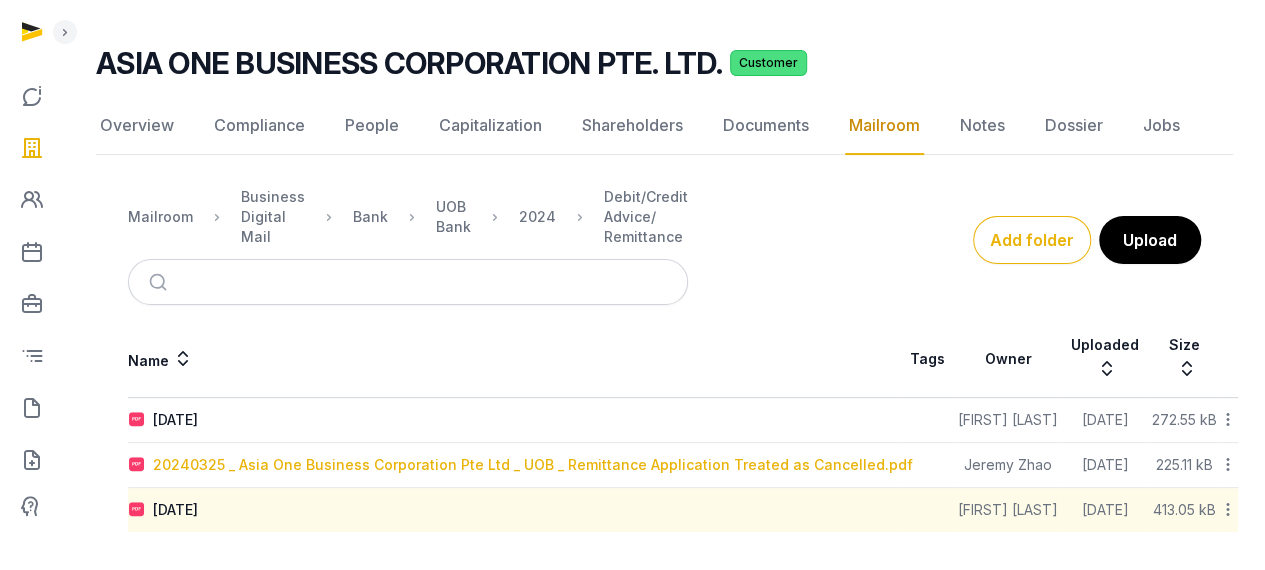 click on "20240325 _ Asia One Business Corporation Pte Ltd _ UOB _ Remittance Application Treated as Cancelled.pdf" at bounding box center (533, 465) 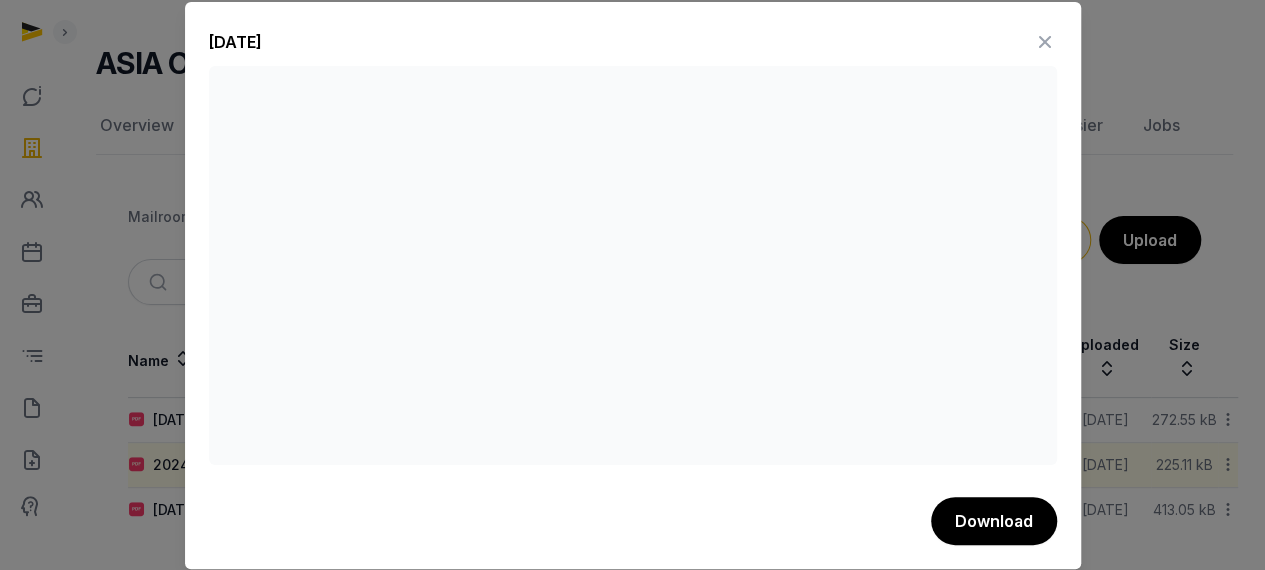 click at bounding box center (1045, 42) 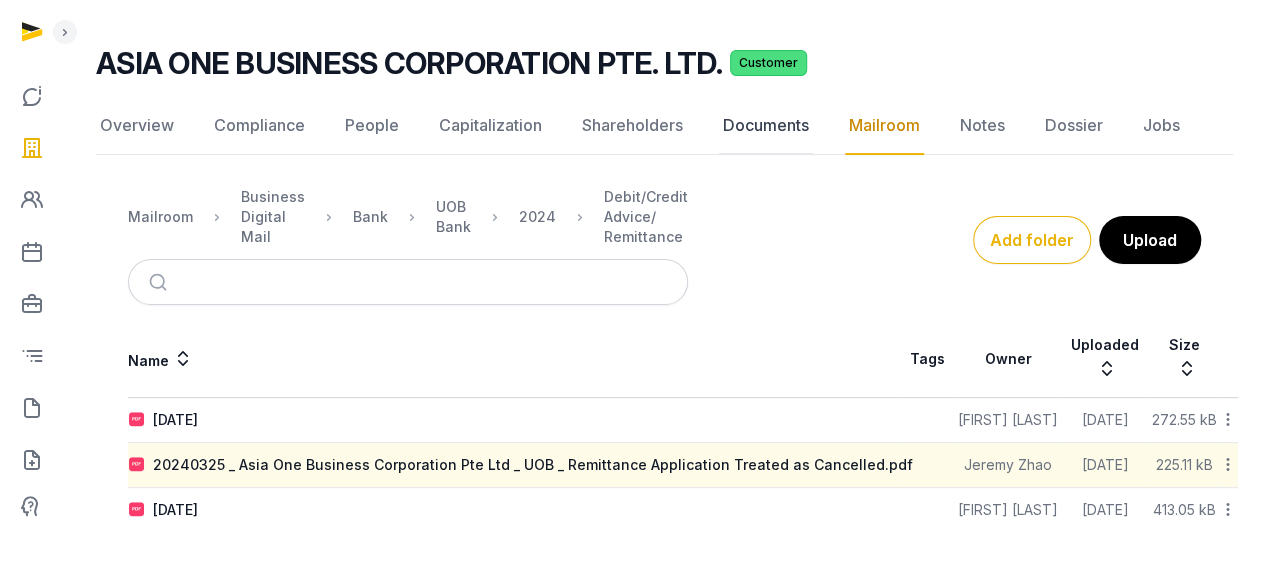 click on "Documents" 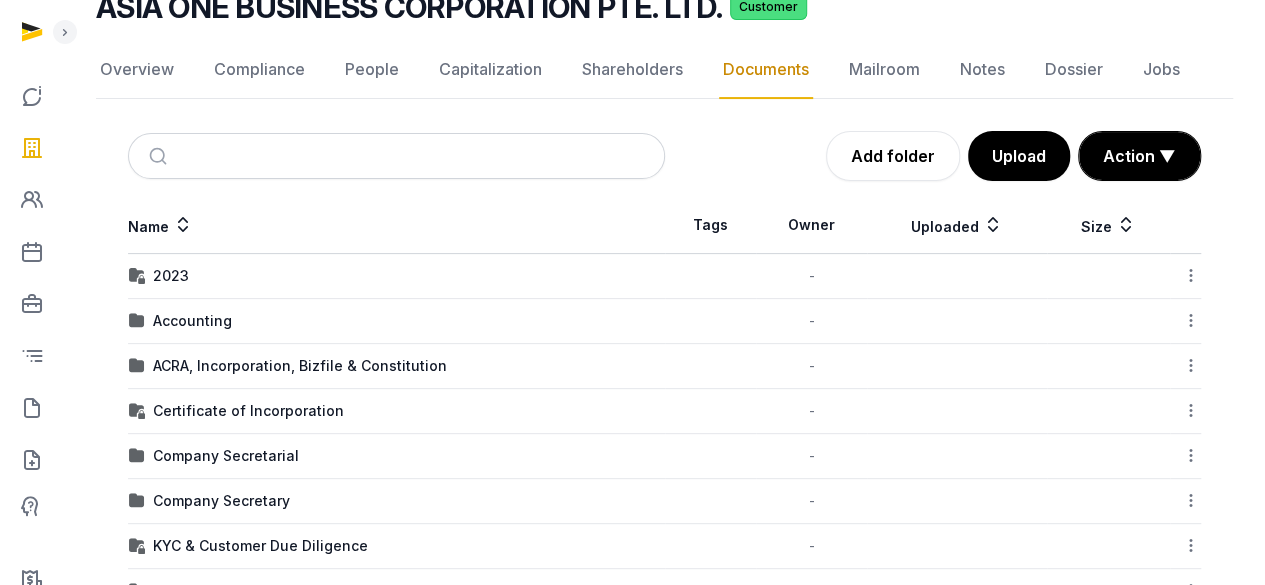 scroll, scrollTop: 0, scrollLeft: 0, axis: both 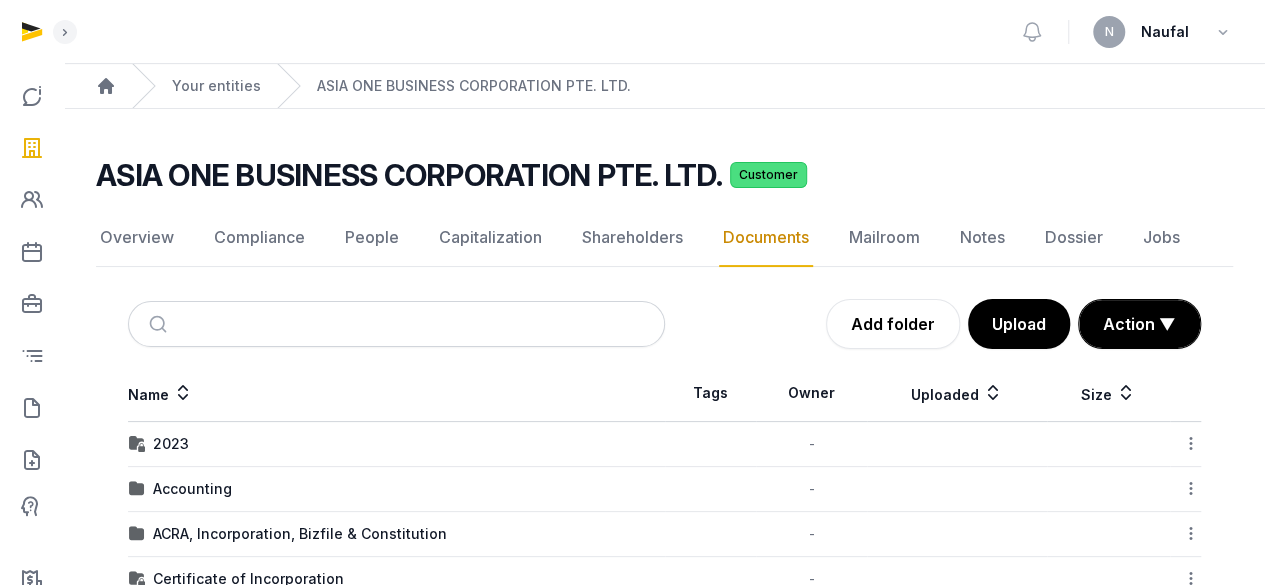 click on "Mailroom" 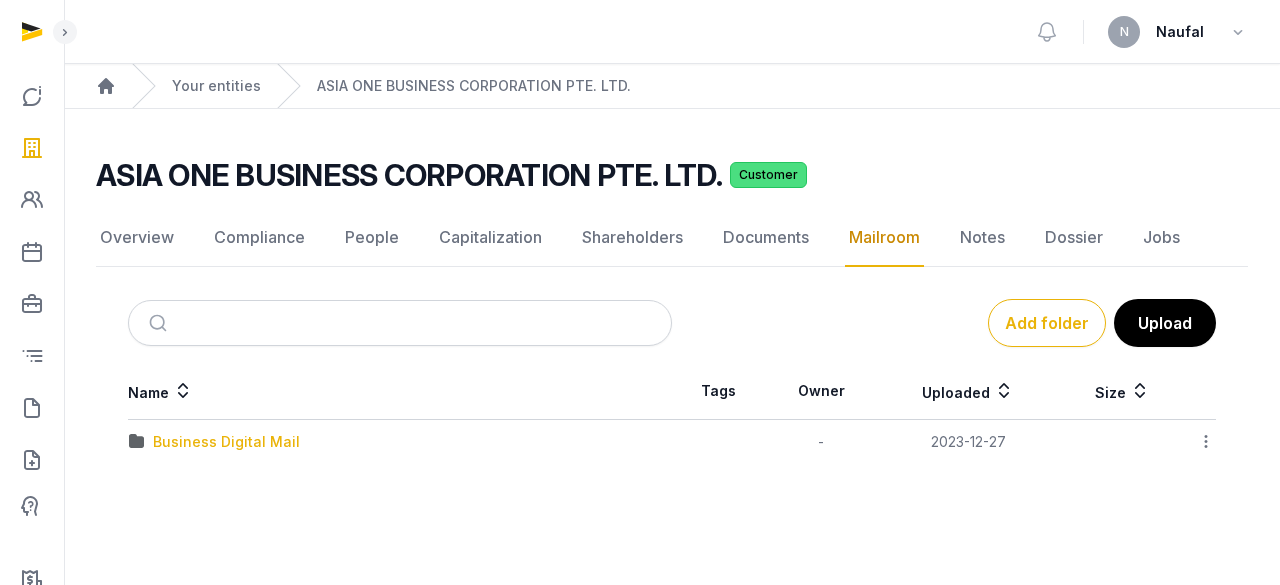 click on "Business Digital Mail" at bounding box center (226, 442) 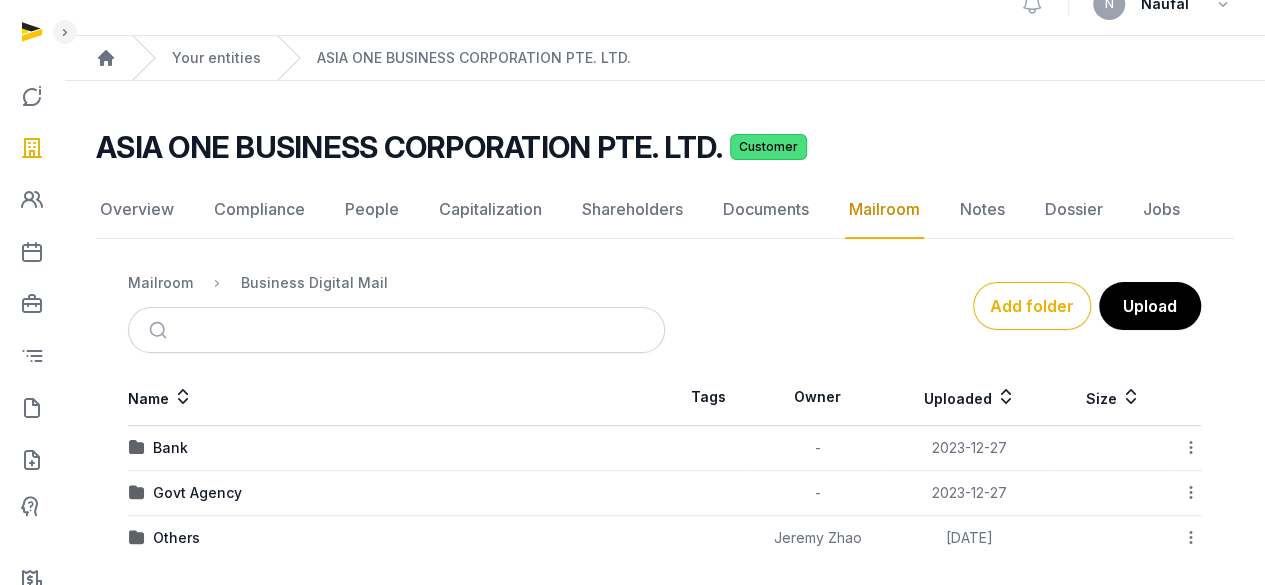 scroll, scrollTop: 40, scrollLeft: 0, axis: vertical 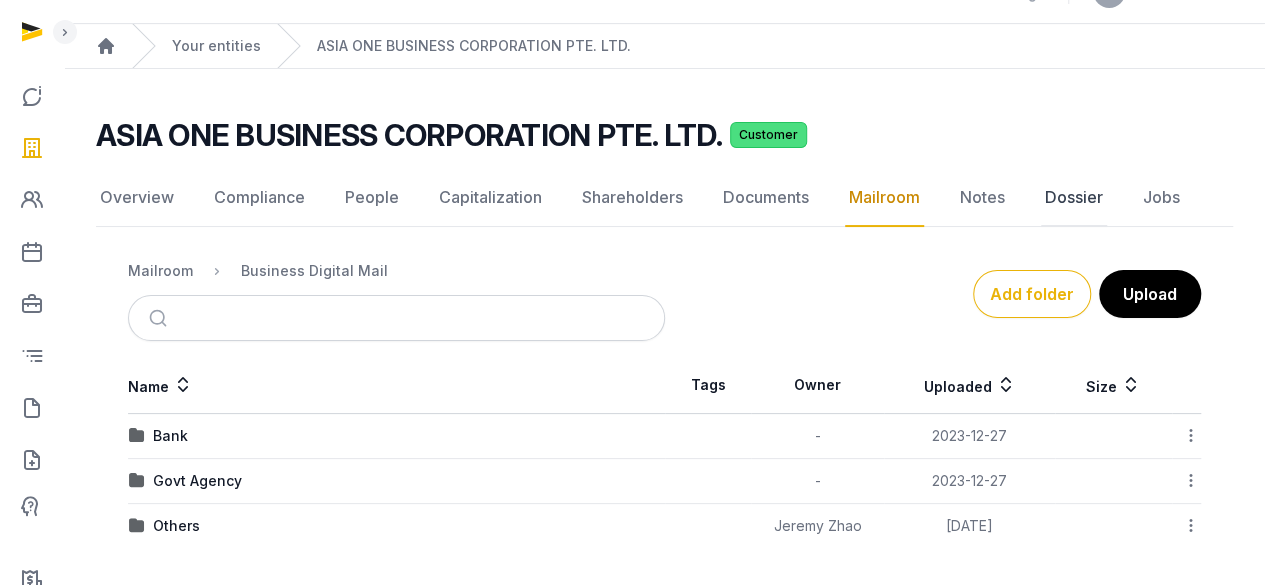 click on "Dossier" 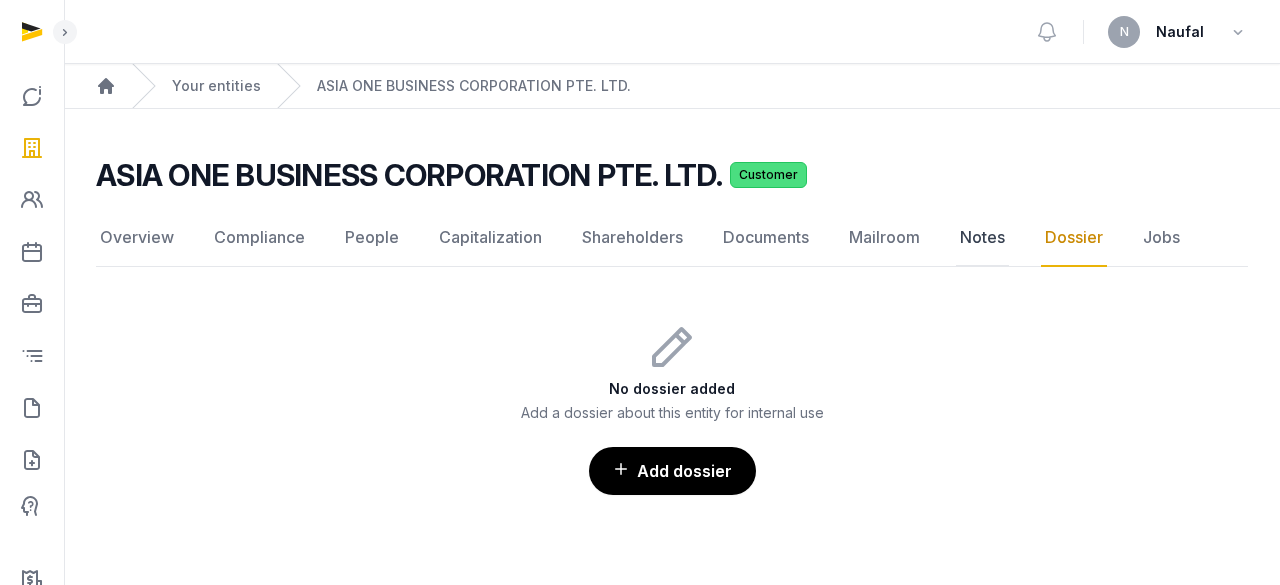 click on "Notes" 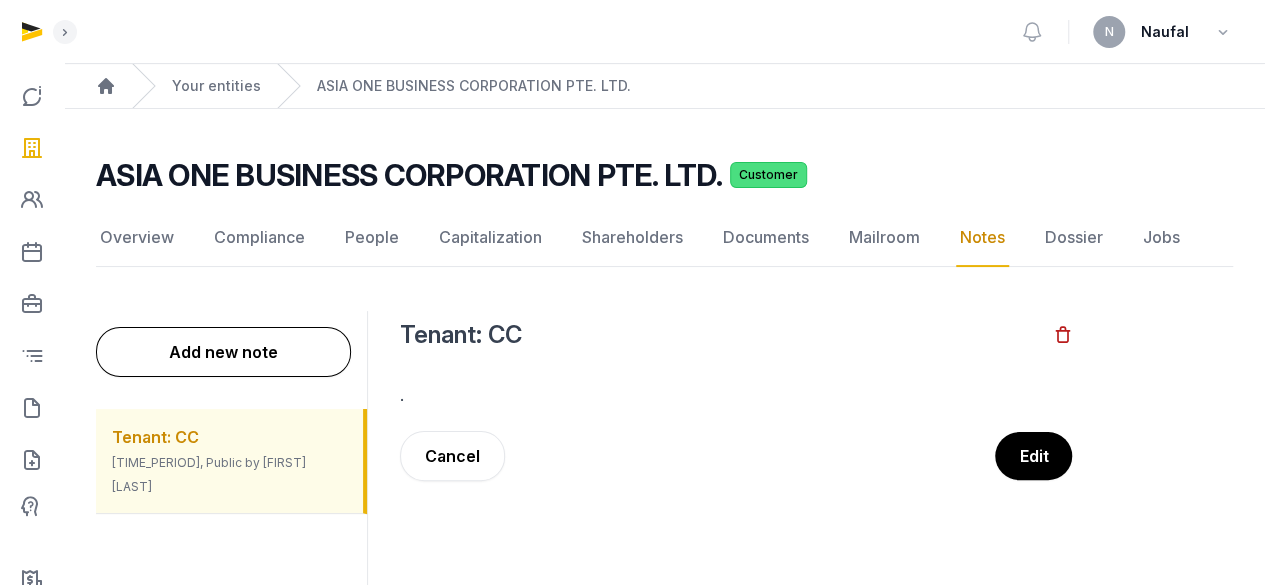 click on "Tenant: CC" at bounding box center [155, 437] 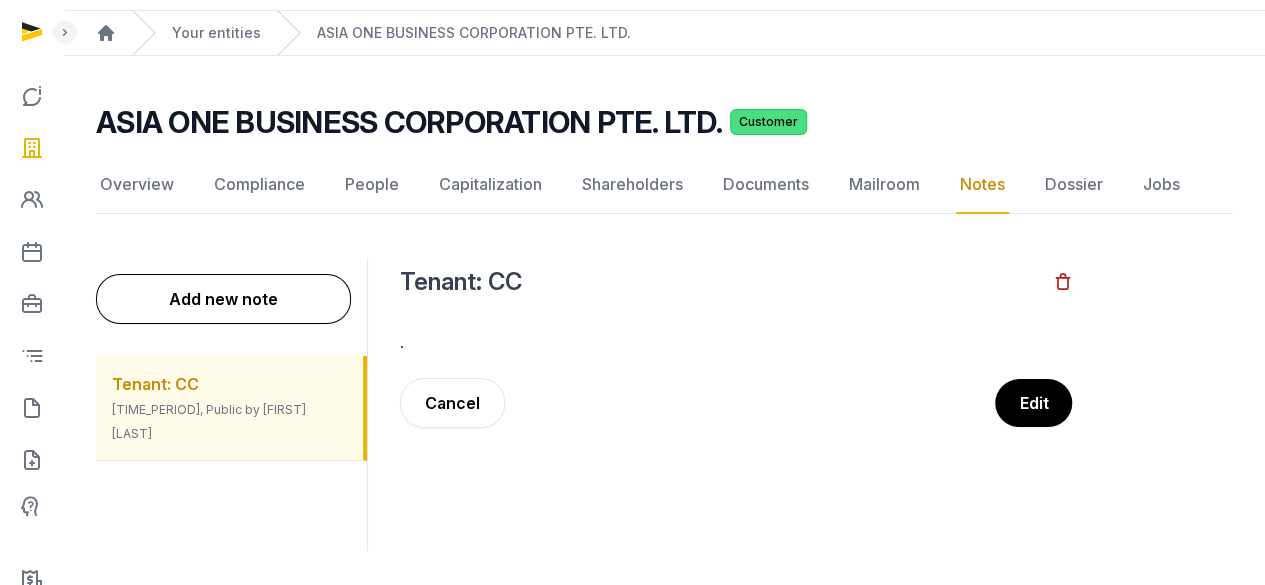 scroll, scrollTop: 82, scrollLeft: 0, axis: vertical 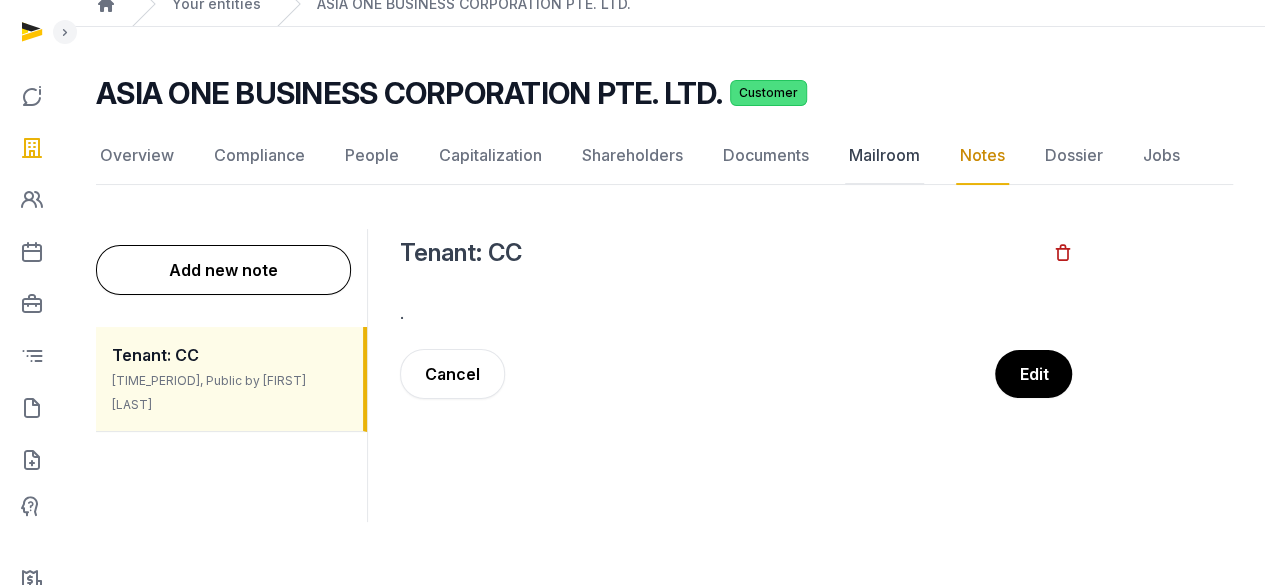 click on "Mailroom" 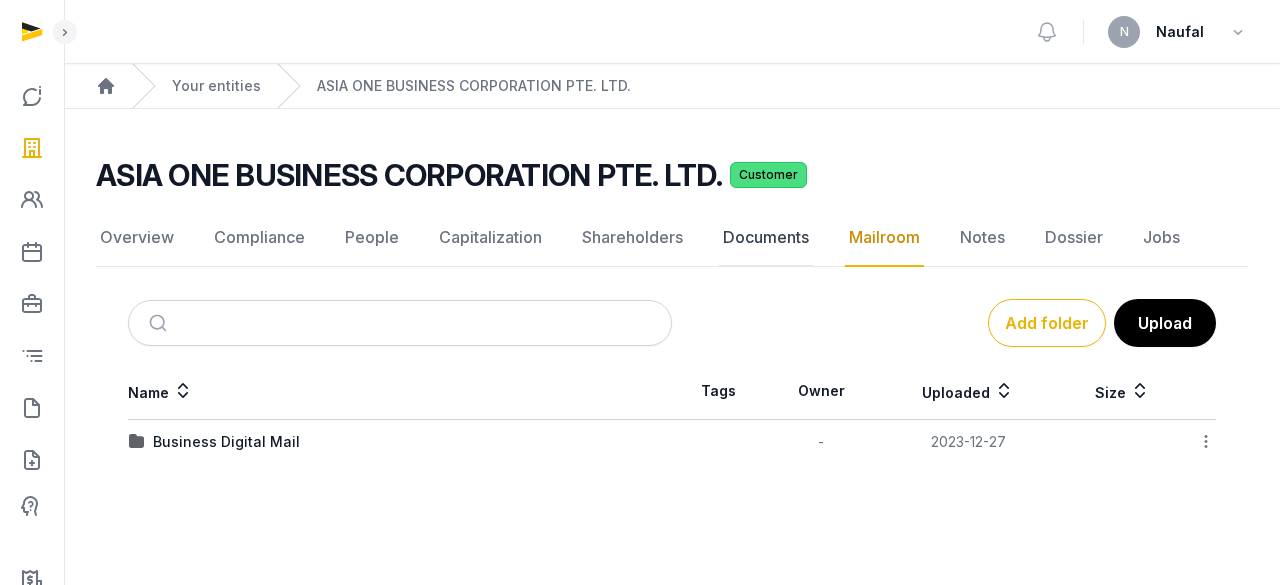 click on "Documents" 